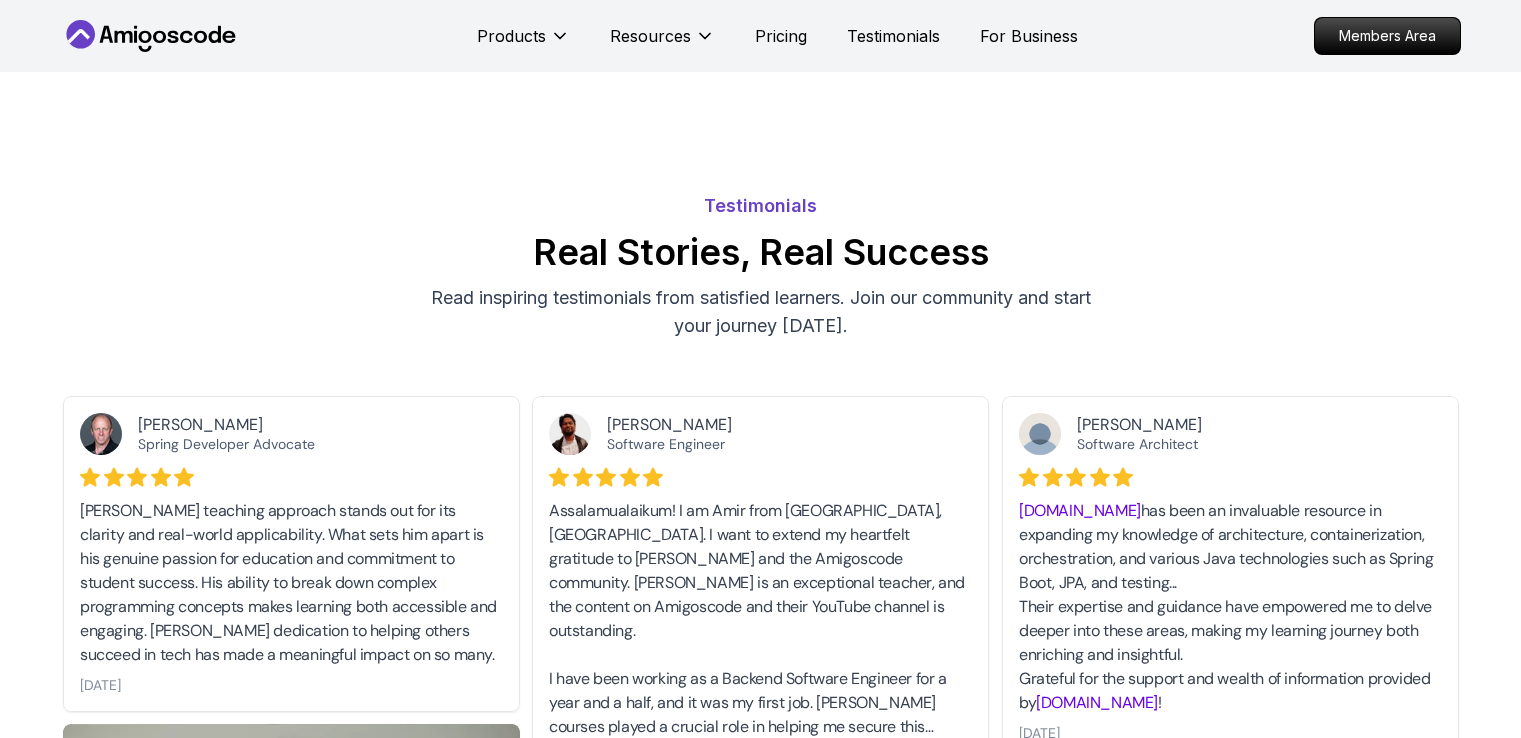 scroll, scrollTop: 0, scrollLeft: 0, axis: both 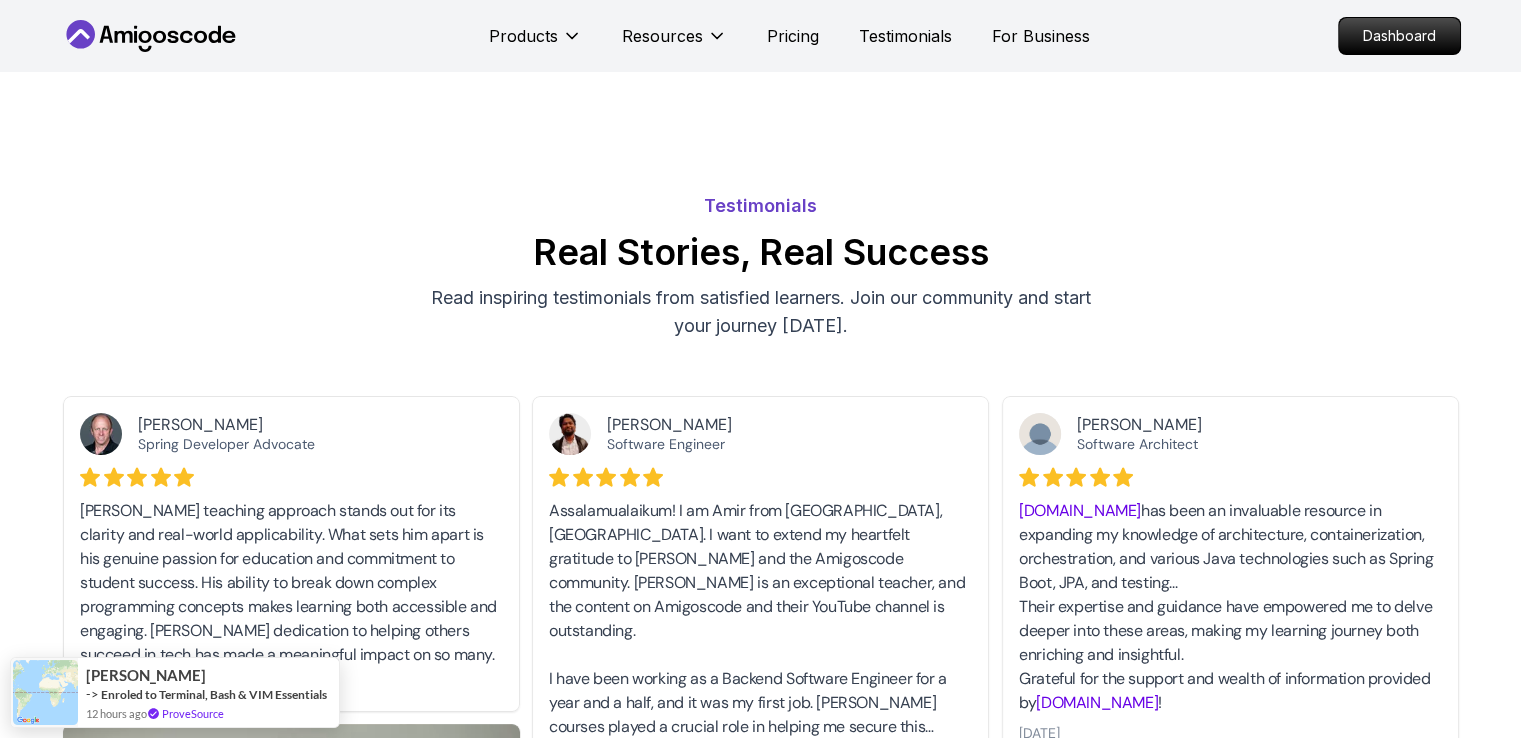 click on "Products Resources Pricing Testimonials For Business" at bounding box center [789, 36] 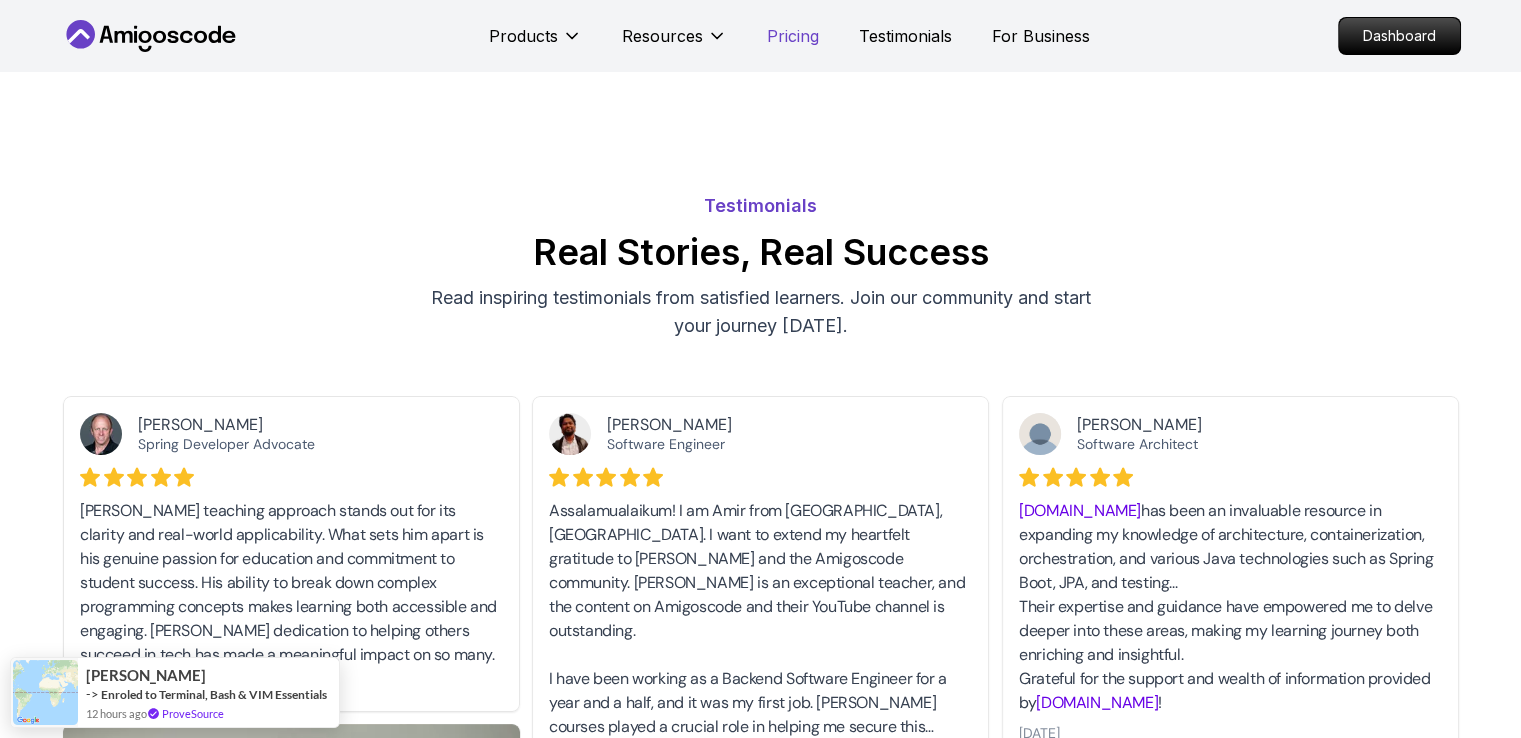 click on "Pricing" at bounding box center [793, 36] 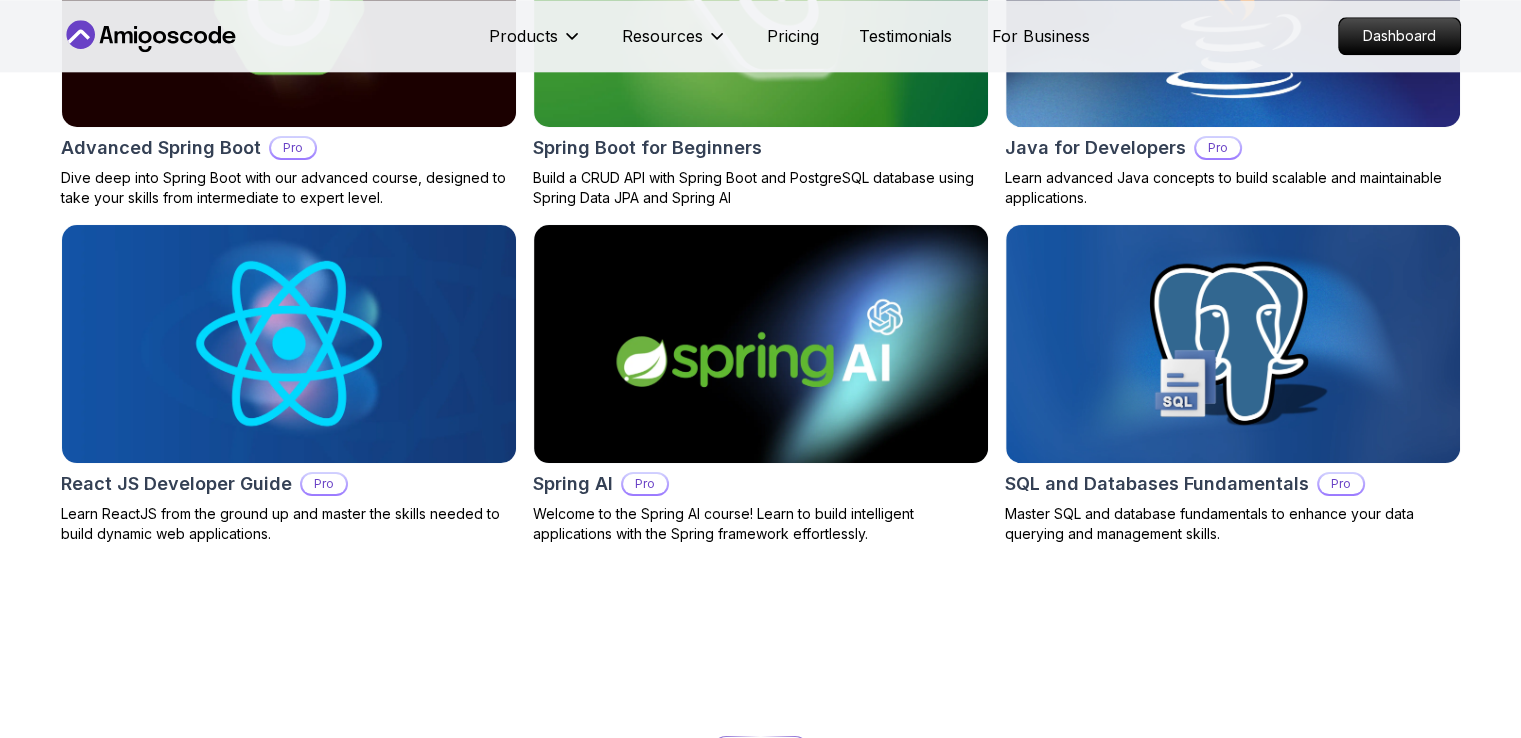 scroll, scrollTop: 2144, scrollLeft: 0, axis: vertical 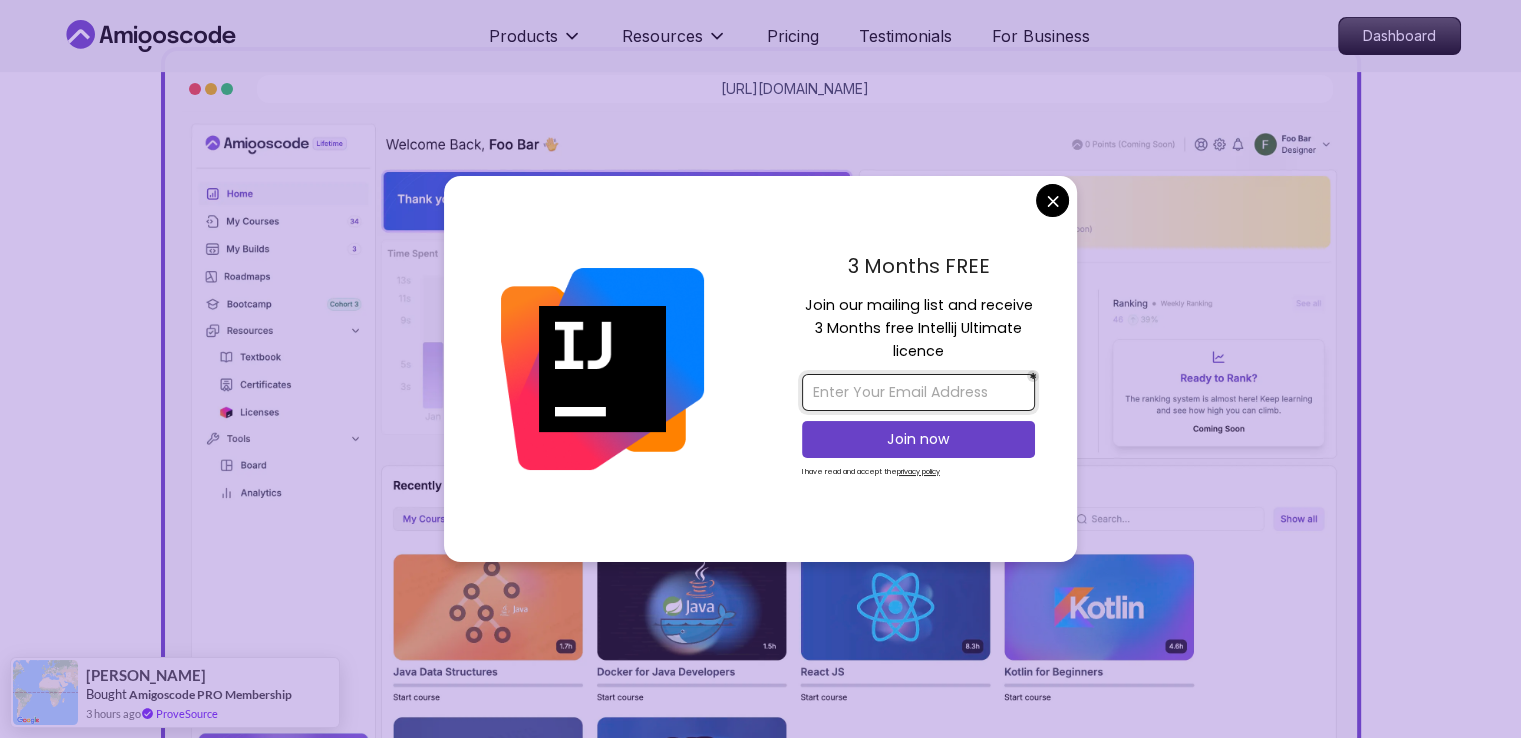 drag, startPoint x: 996, startPoint y: 384, endPoint x: 997, endPoint y: 359, distance: 25.019993 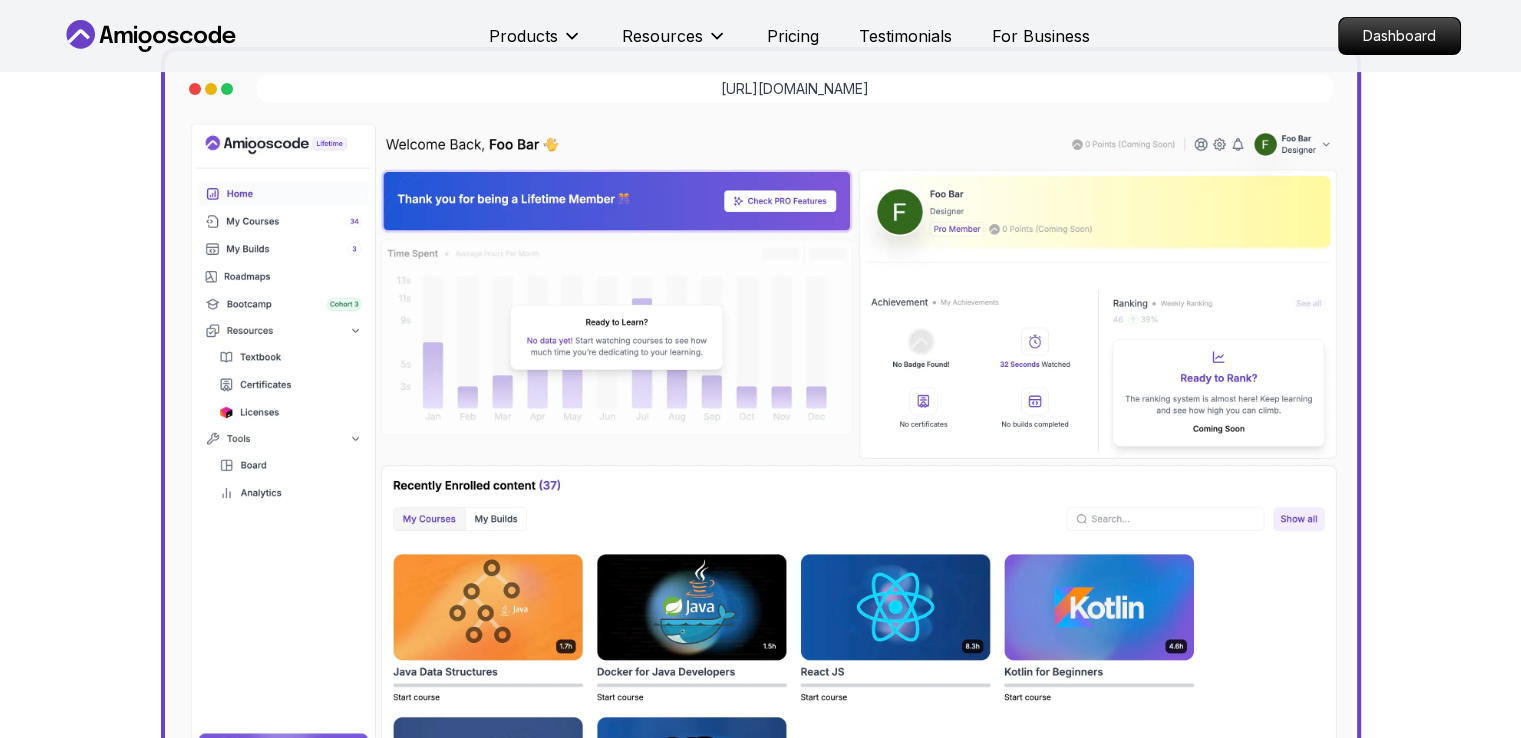 click on "Products Resources Pricing Testimonials For Business Dashboard Products Resources Pricing Testimonials For Business Dashboard Jogh Long Spring Developer Advocate "Amigoscode Does a pretty good job, and consistently too, covering Spring and for that, I'm very Appreciative" The One-Stop Platform for   Developers Get unlimited access to coding   courses ,   Quizzes ,   Builds  and   Tools . Start your journey or level up your career with Amigoscode [DATE]! Start for Free [URL][DOMAIN_NAME] OUR AMIGO STUDENTS WORK IN TOP COMPANIES Courses Builds Discover Amigoscode's Latest   Premium Courses! Get unlimited access to coding   courses ,   Quizzes ,   Builds  and   Tools . Start your journey or level up your career with Amigoscode [DATE]! Browse all  courses Advanced Spring Boot Pro Dive deep into Spring Boot with our advanced course, designed to take your skills from intermediate to expert level. NEW Spring Boot for Beginners Java for Developers Pro React JS Developer Guide Pro Spring AI Pro Pro     ," at bounding box center [760, 5264] 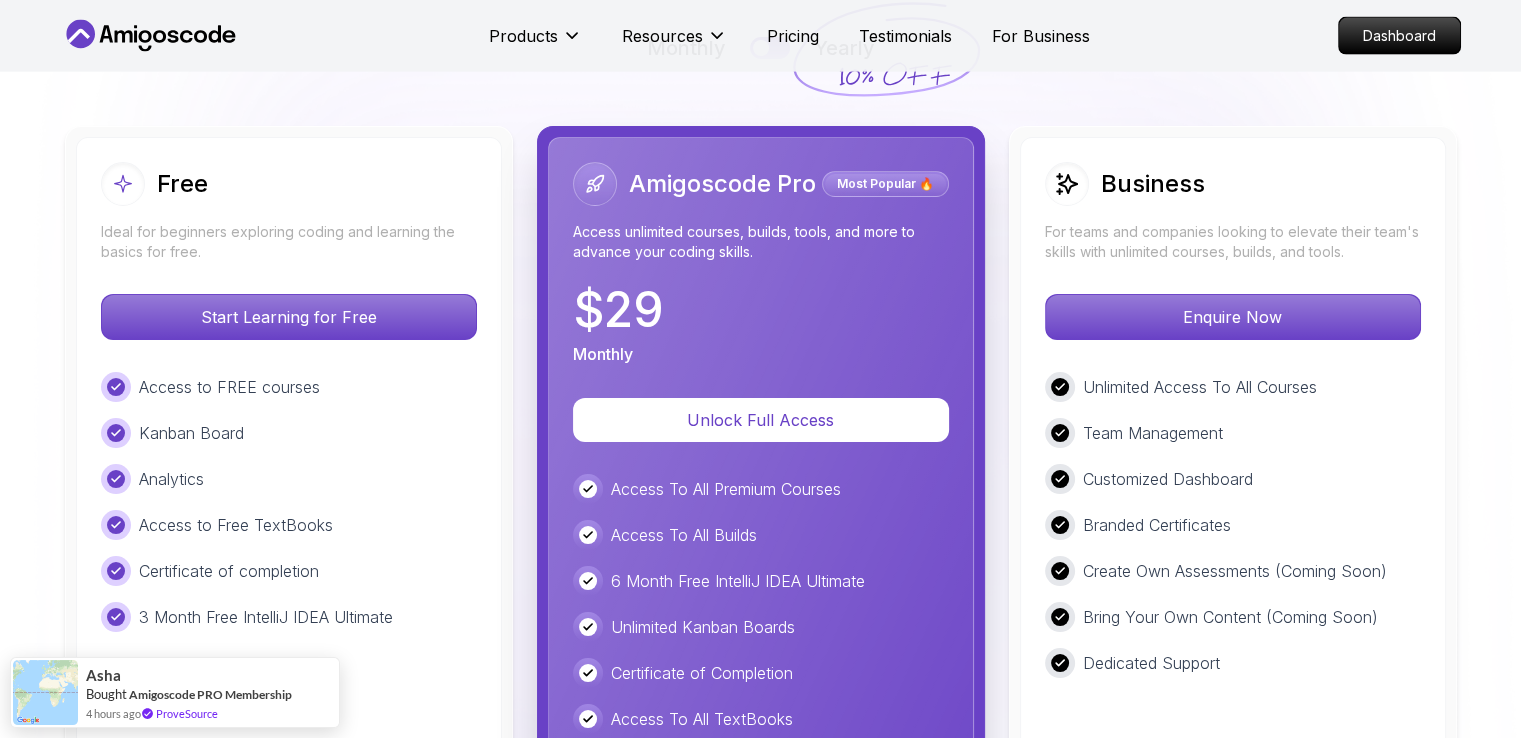 scroll, scrollTop: 4693, scrollLeft: 0, axis: vertical 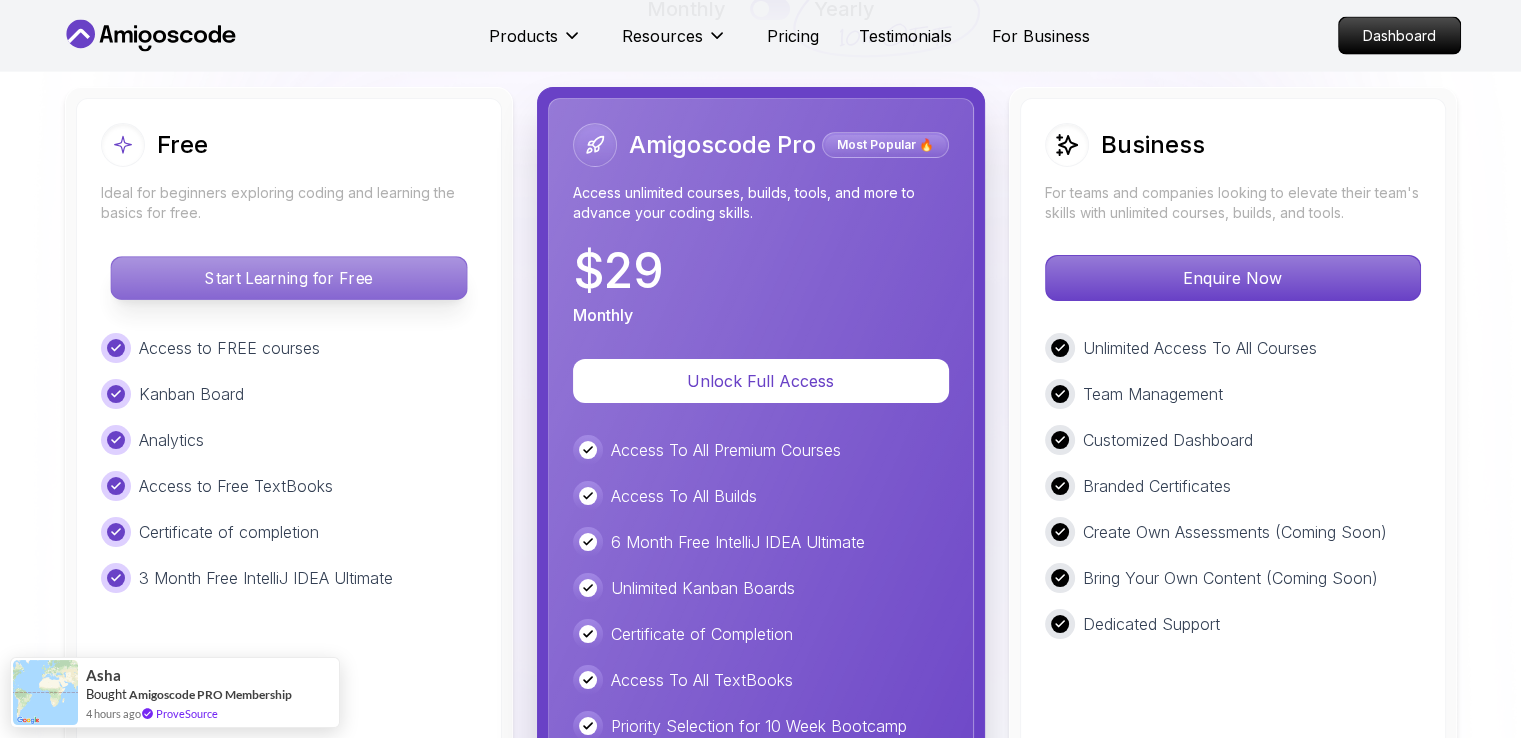 click on "Start Learning for Free" at bounding box center (288, 278) 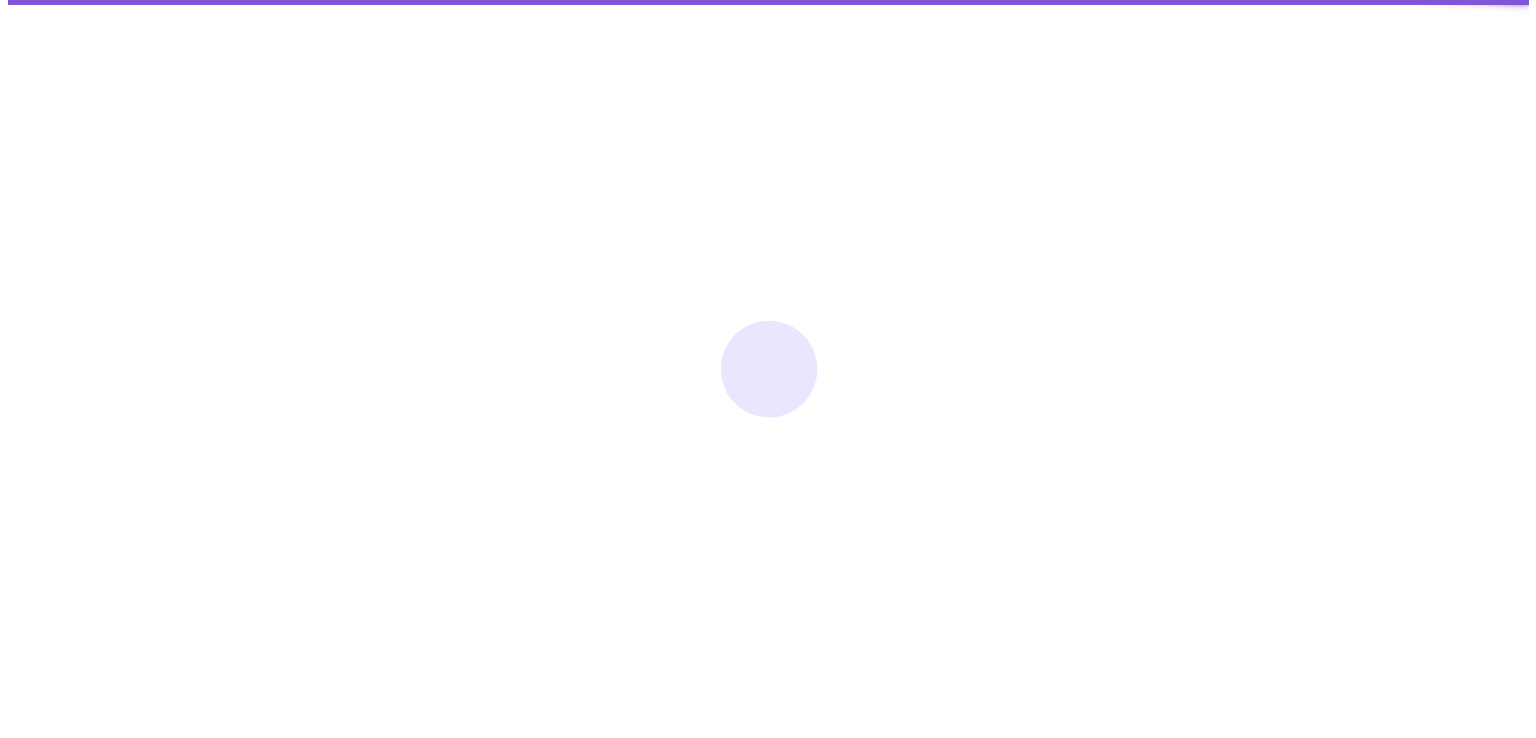 scroll, scrollTop: 0, scrollLeft: 0, axis: both 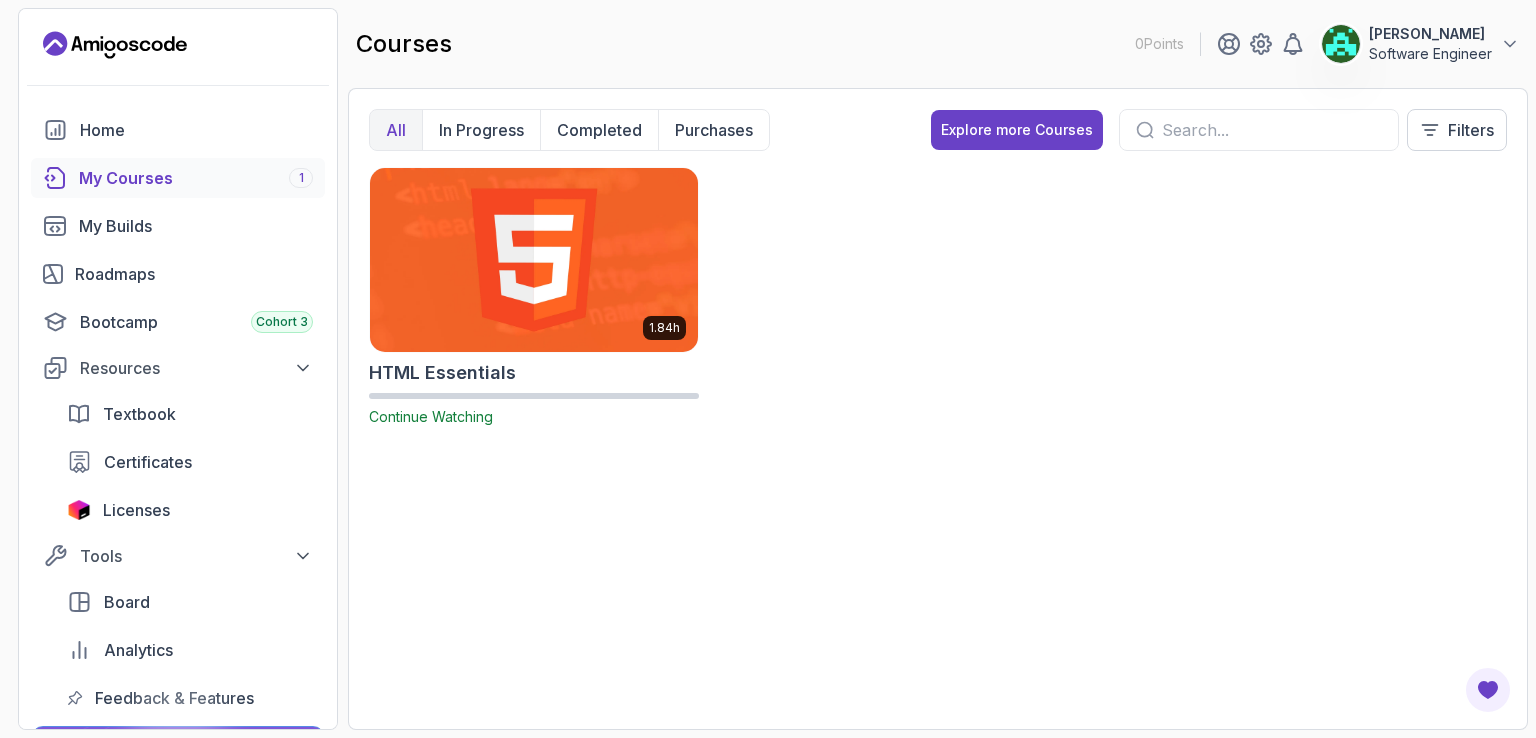 click on "Software Engineer" at bounding box center [1430, 54] 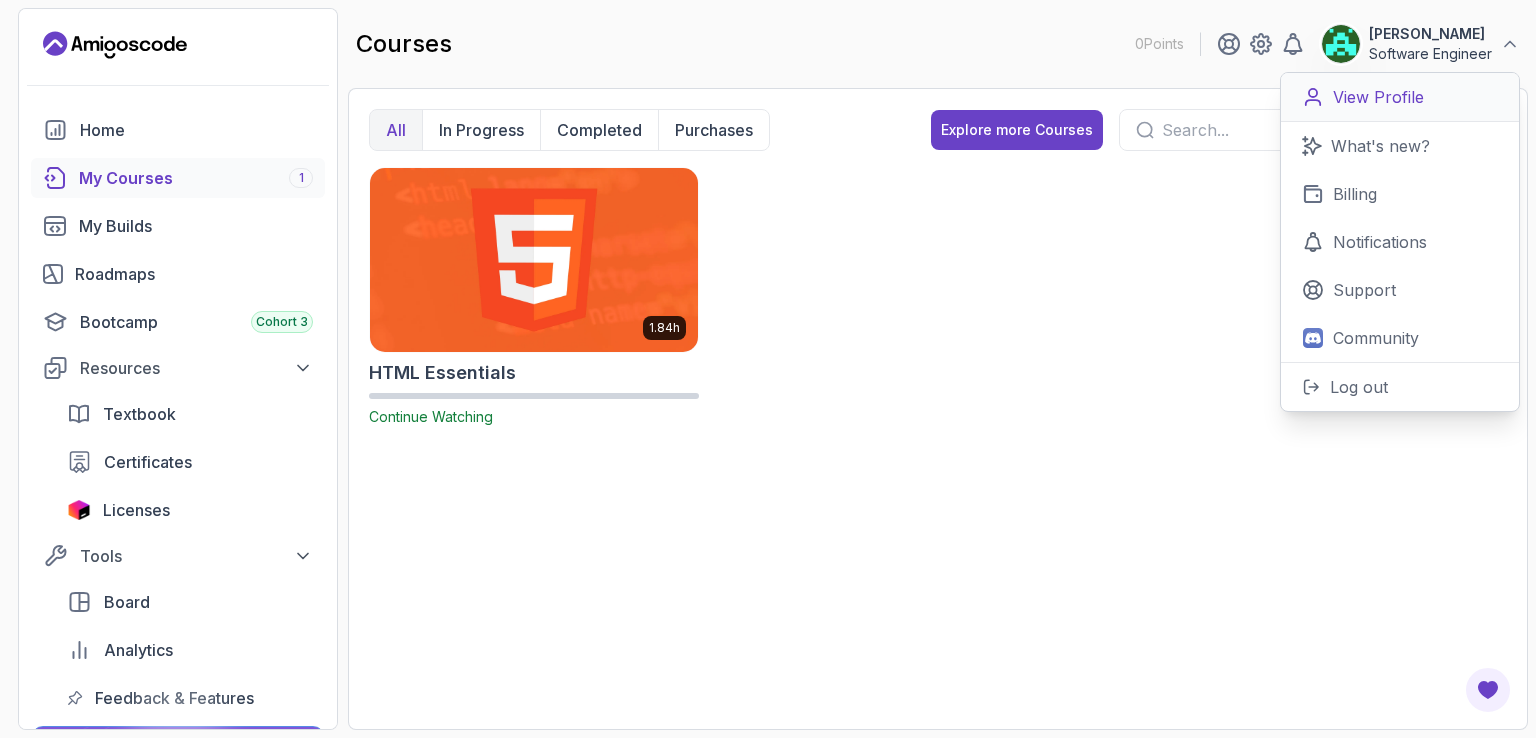 click on "View Profile" at bounding box center (1400, 97) 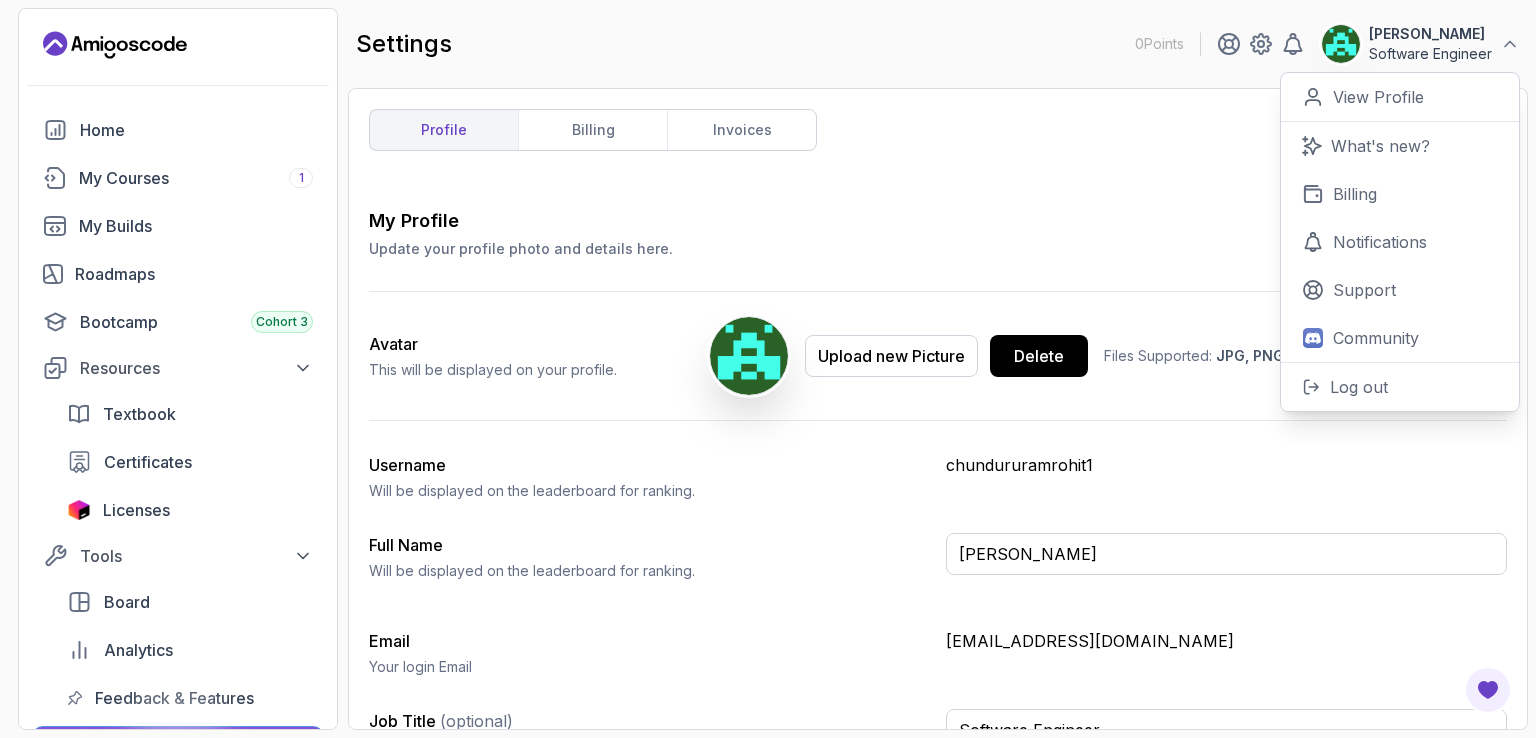 drag, startPoint x: 1535, startPoint y: 125, endPoint x: 1535, endPoint y: 145, distance: 20 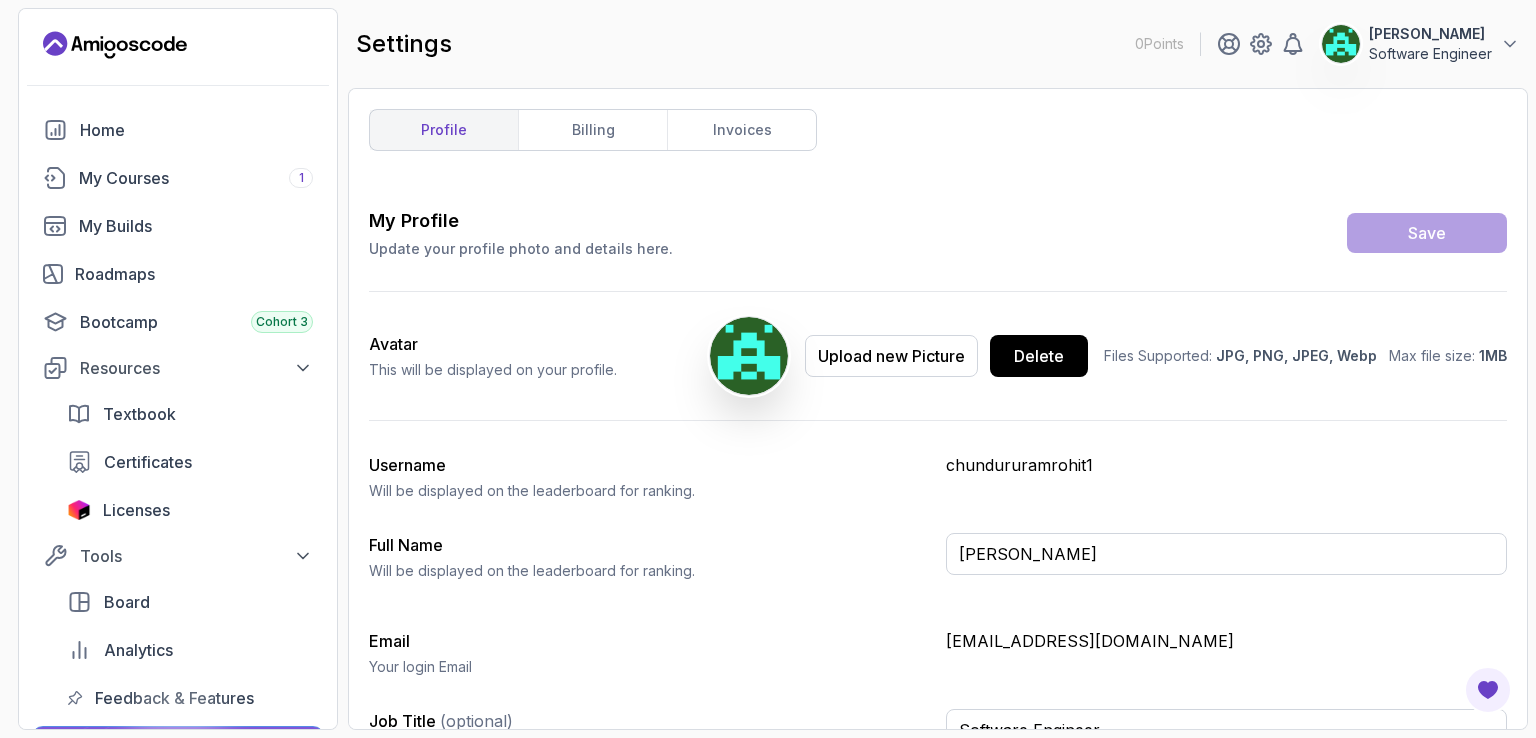 drag, startPoint x: 1535, startPoint y: 93, endPoint x: 1535, endPoint y: 151, distance: 58 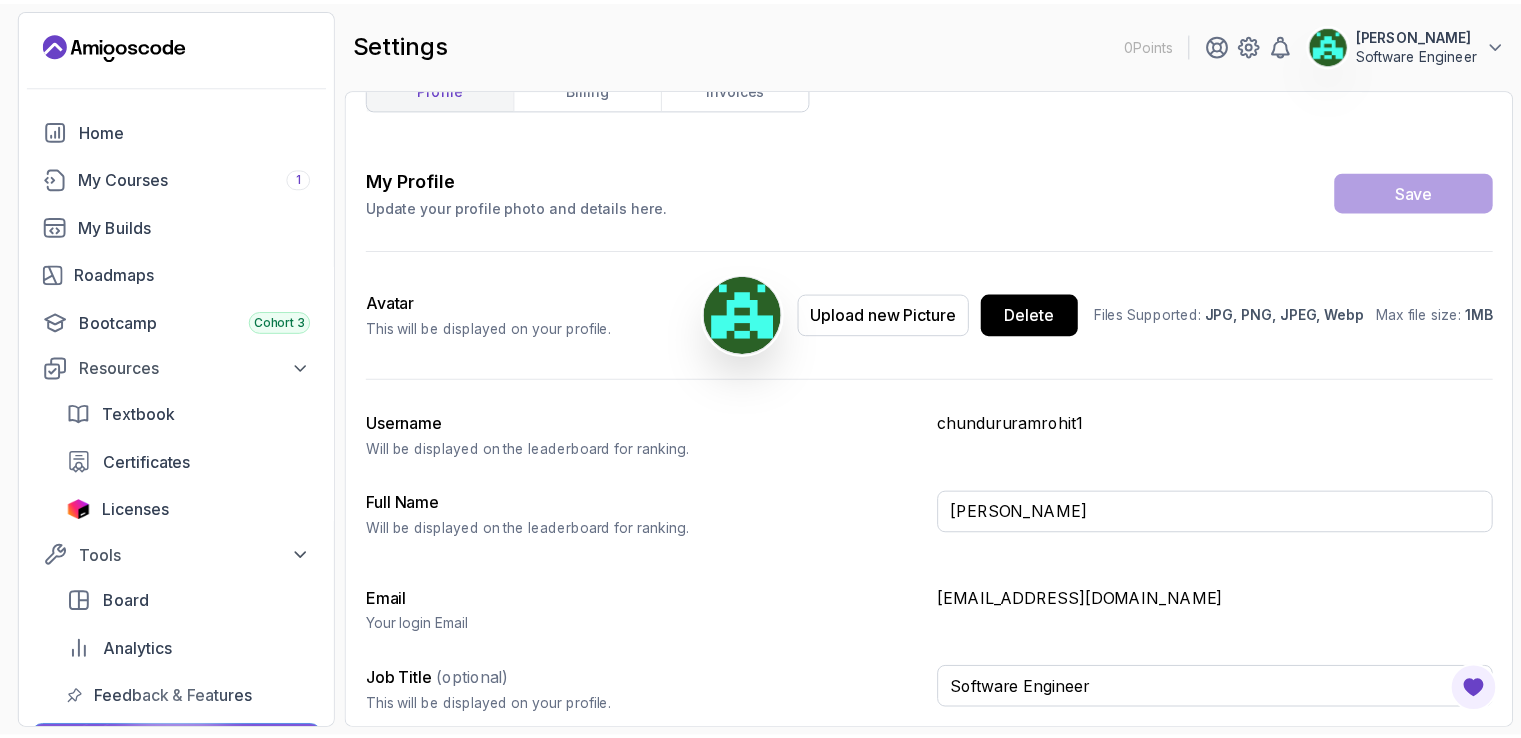 scroll, scrollTop: 0, scrollLeft: 0, axis: both 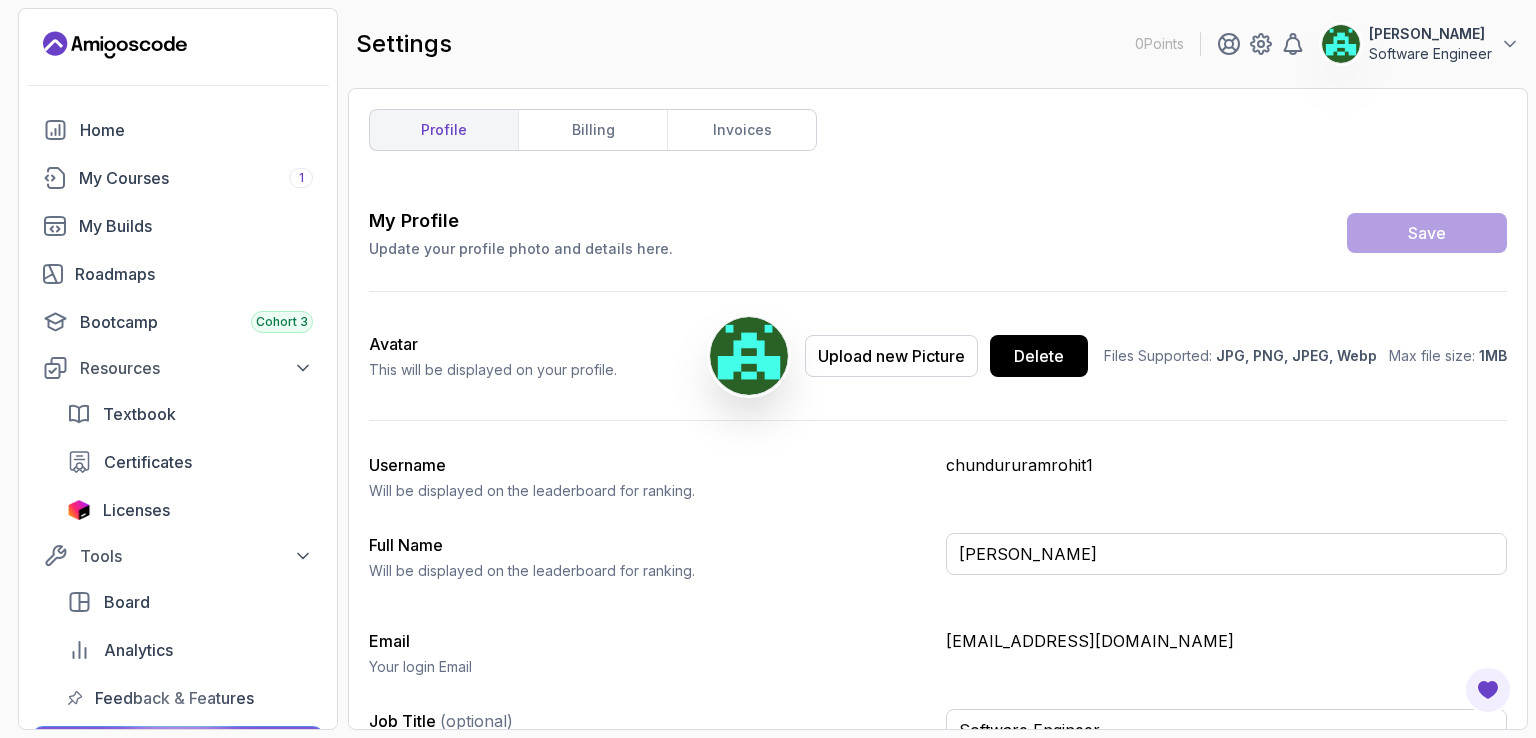 click on "[PERSON_NAME] Software Engineer" at bounding box center [1368, 44] 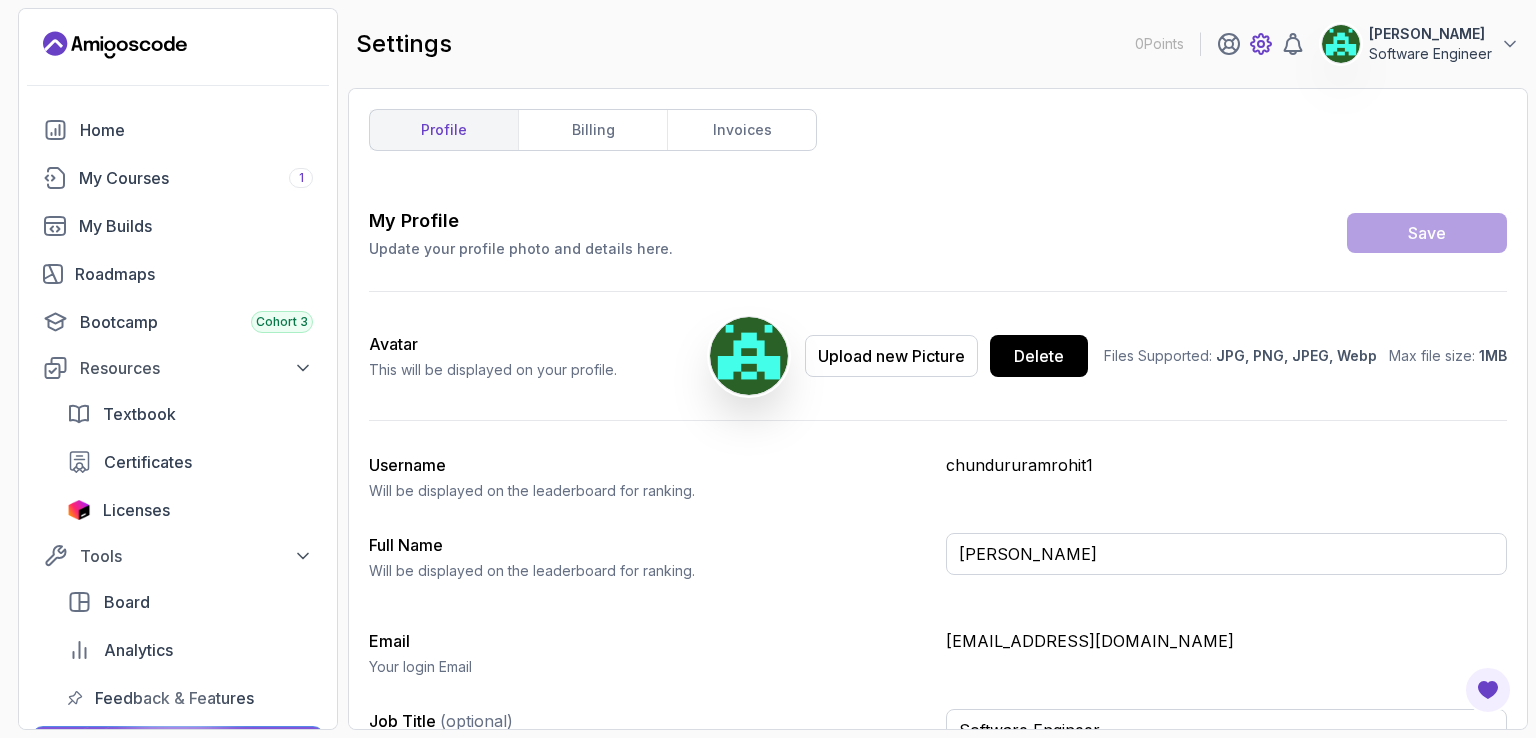 click 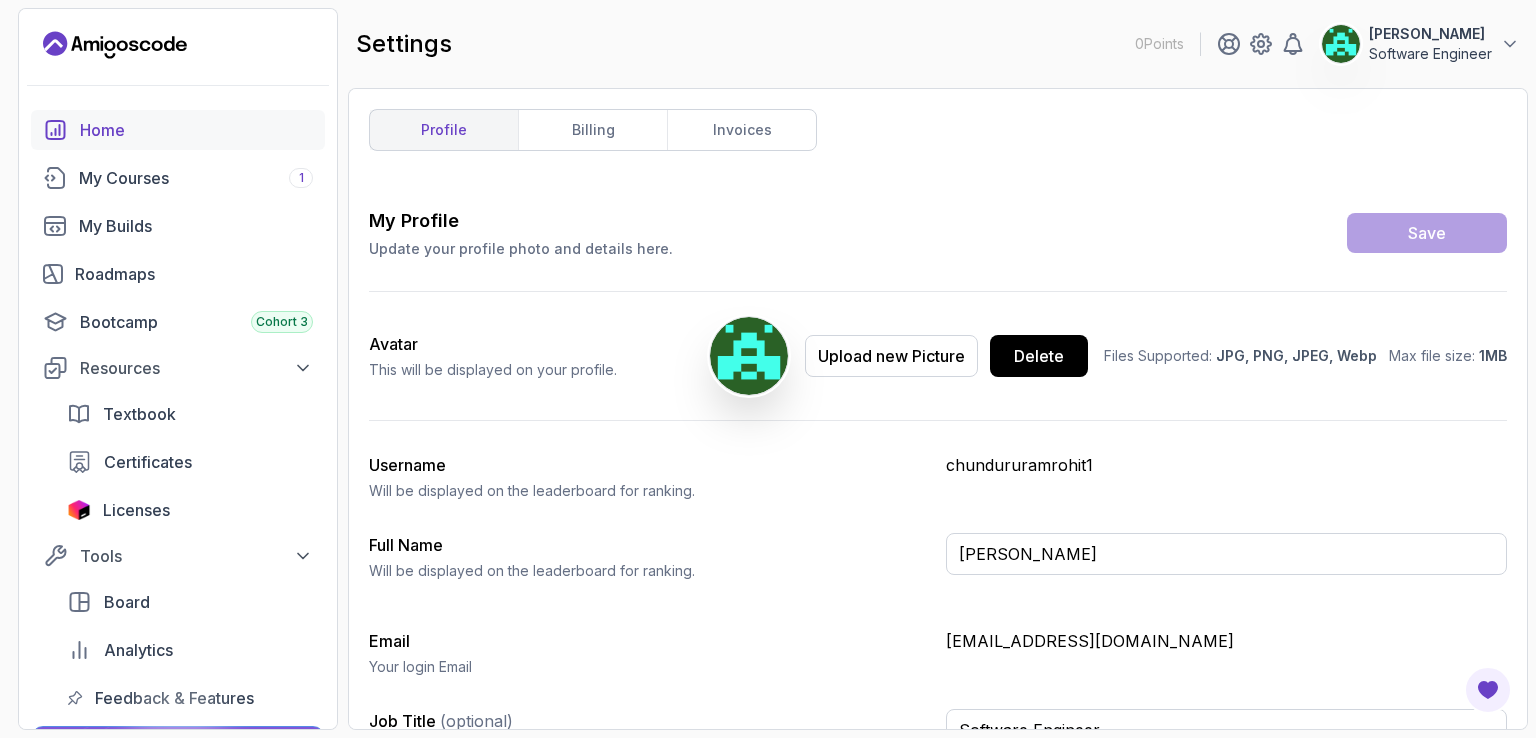click on "Home" at bounding box center (196, 130) 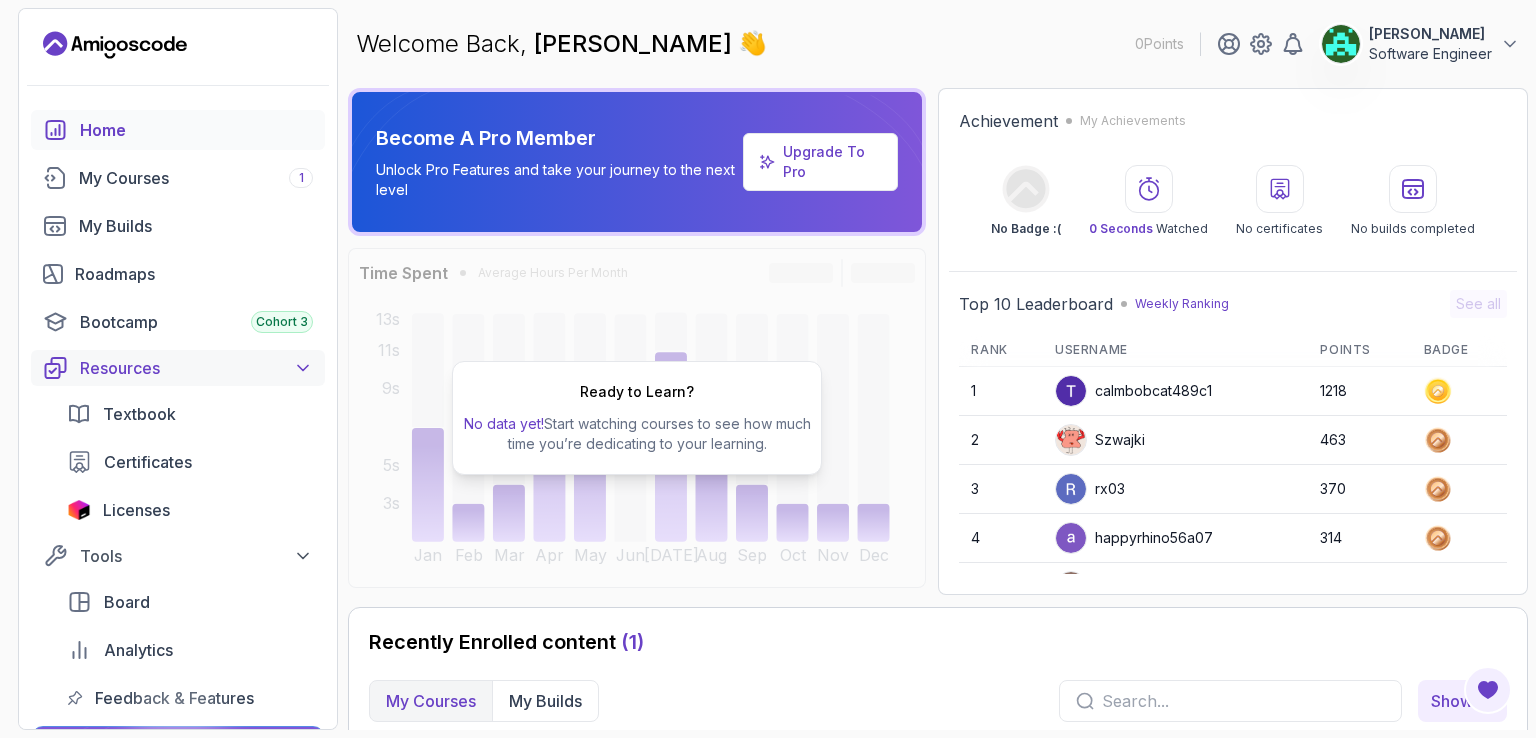 click on "Resources" at bounding box center (196, 368) 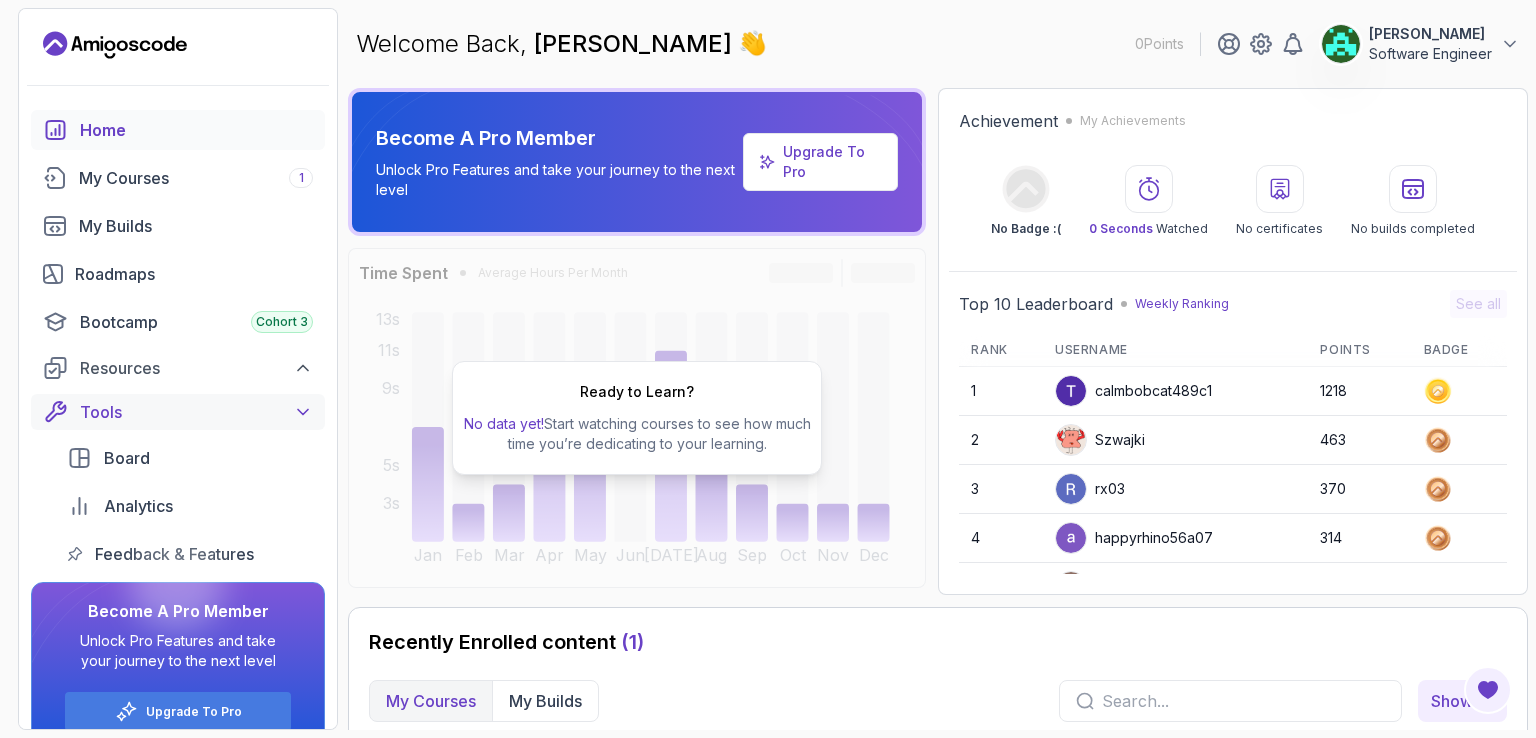 click 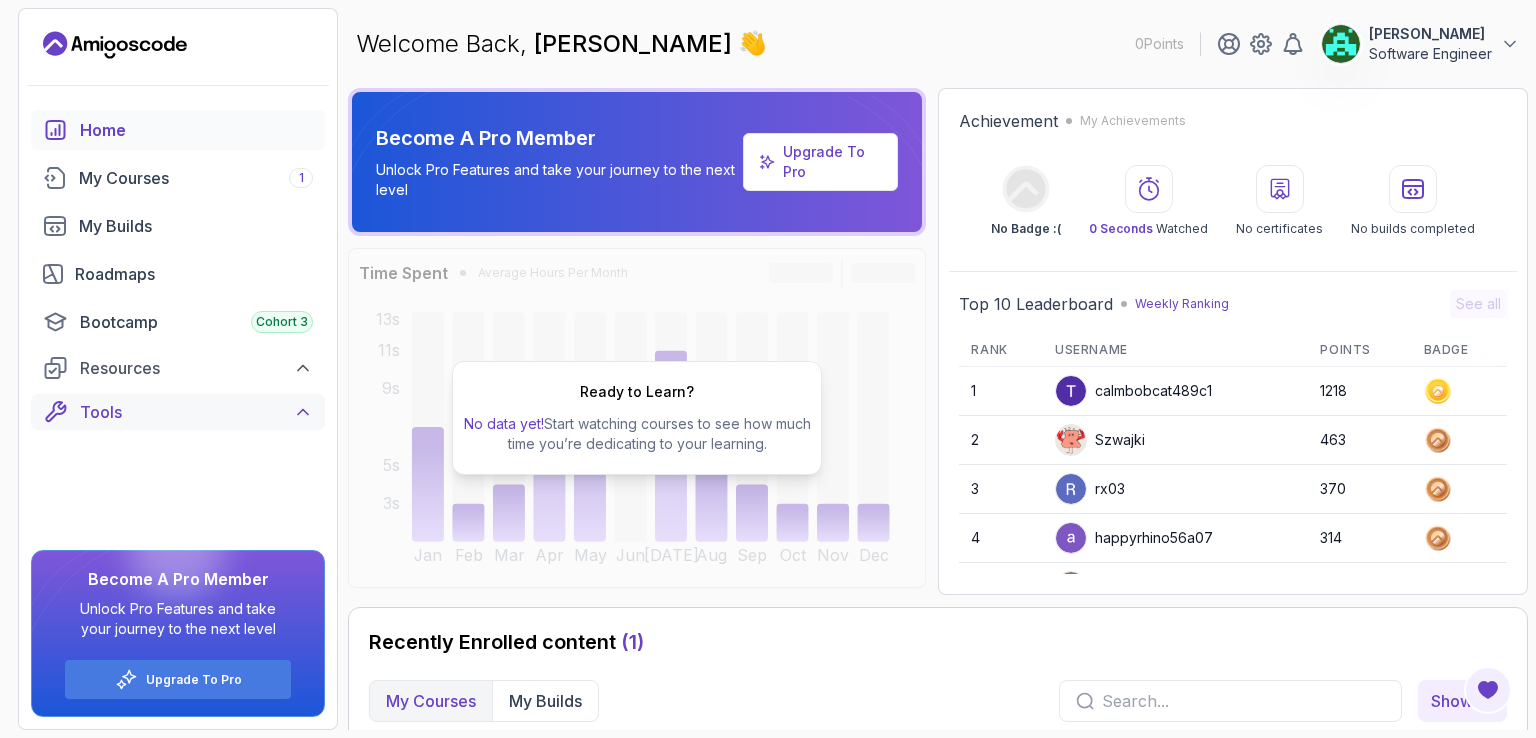 click 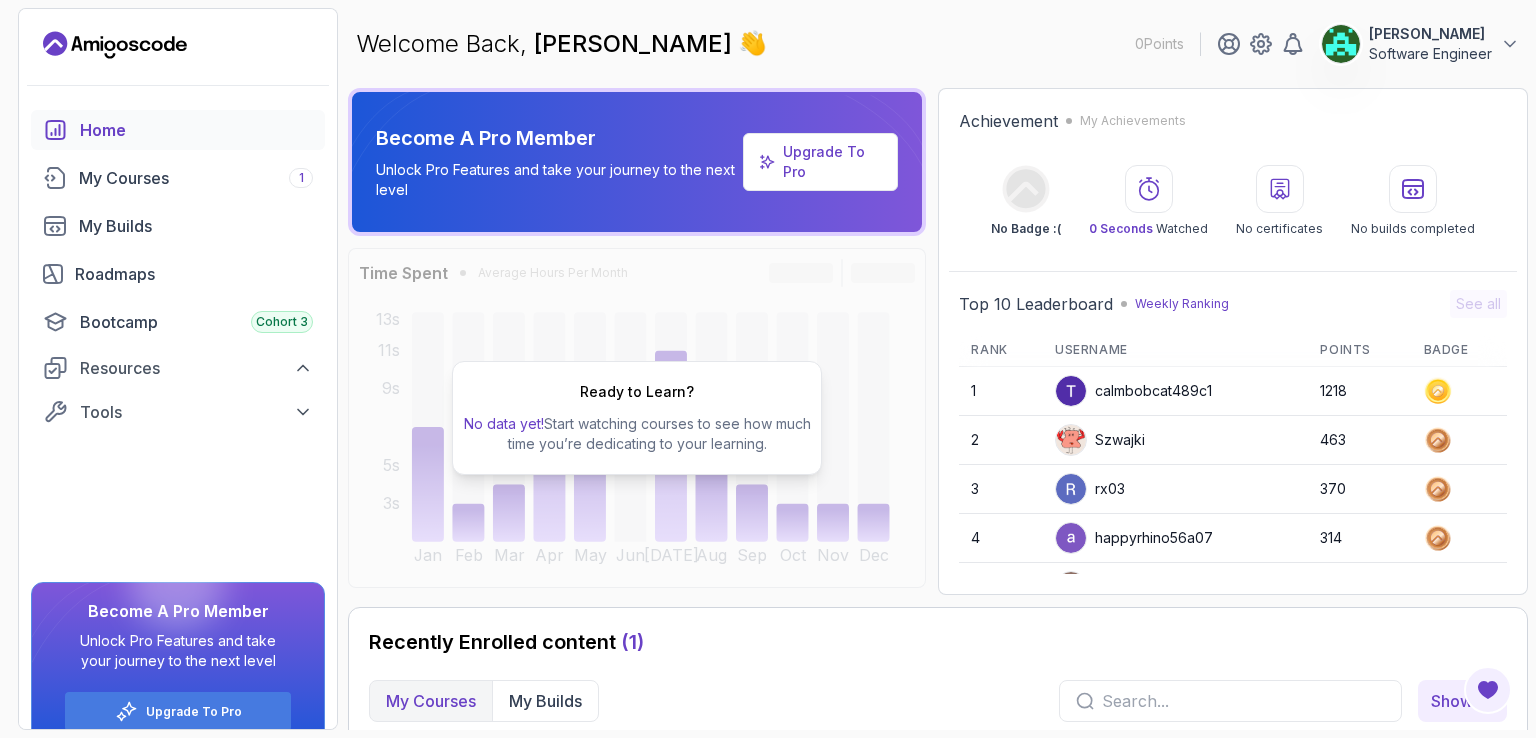 click on "Board" at bounding box center [208, 458] 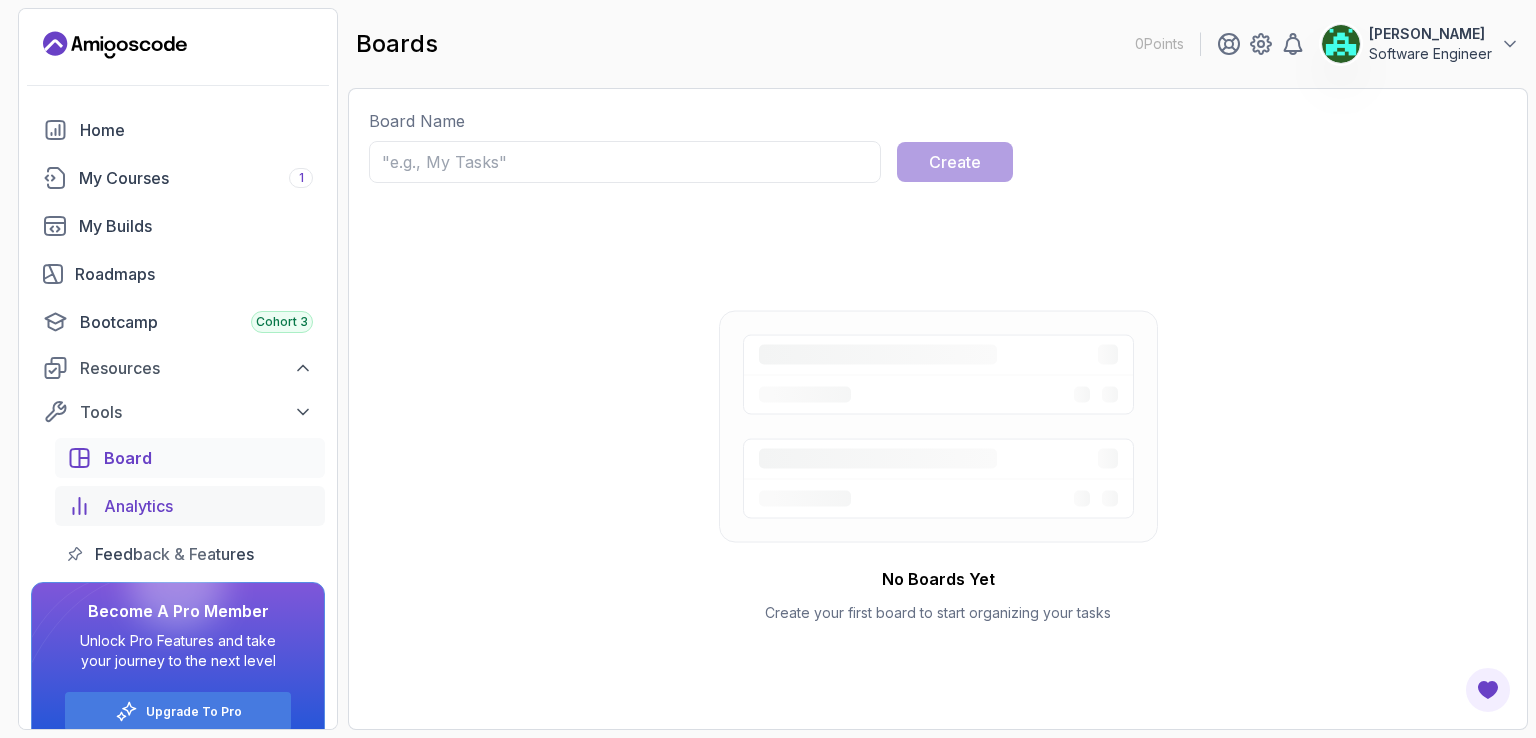 click on "Analytics" at bounding box center [138, 506] 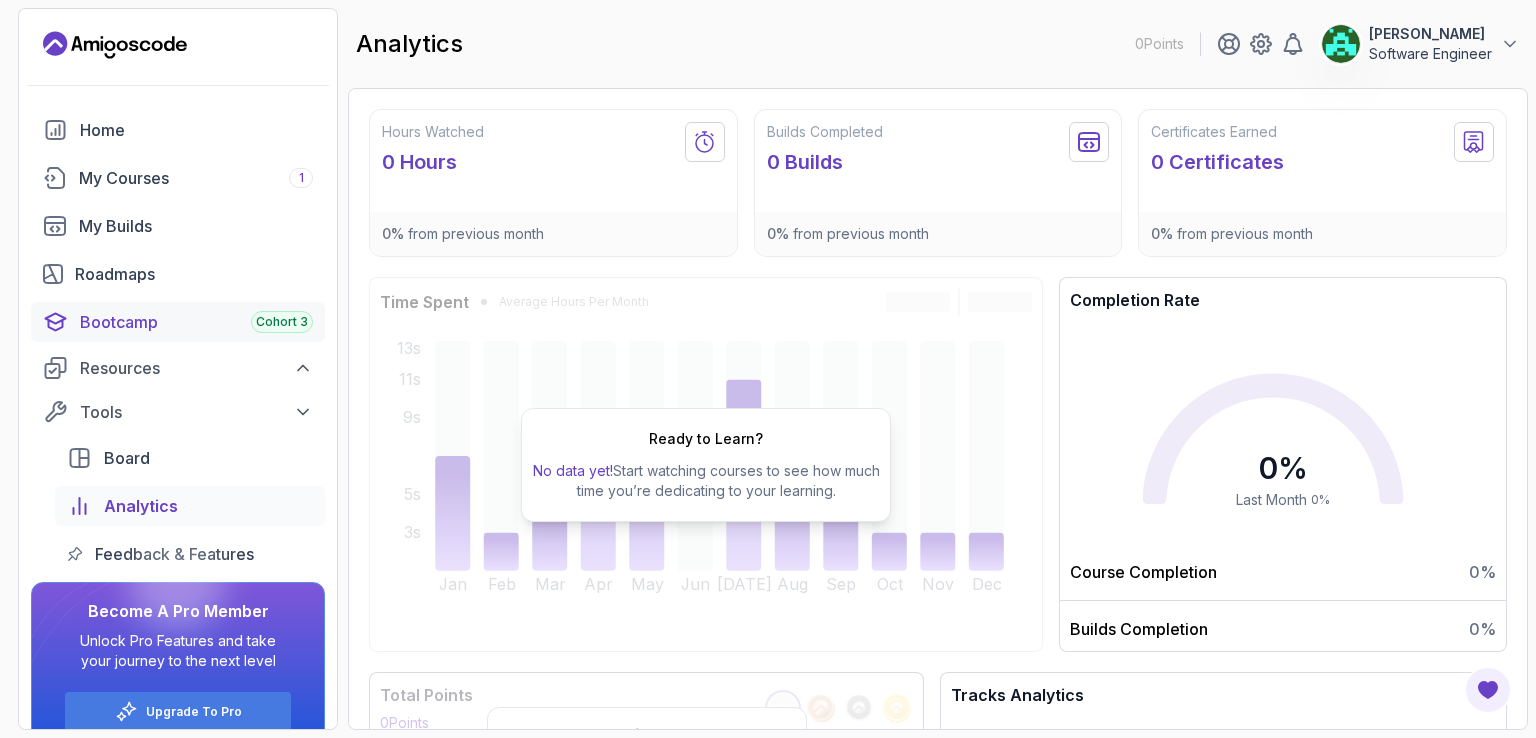 click on "Bootcamp Cohort 3" at bounding box center [196, 322] 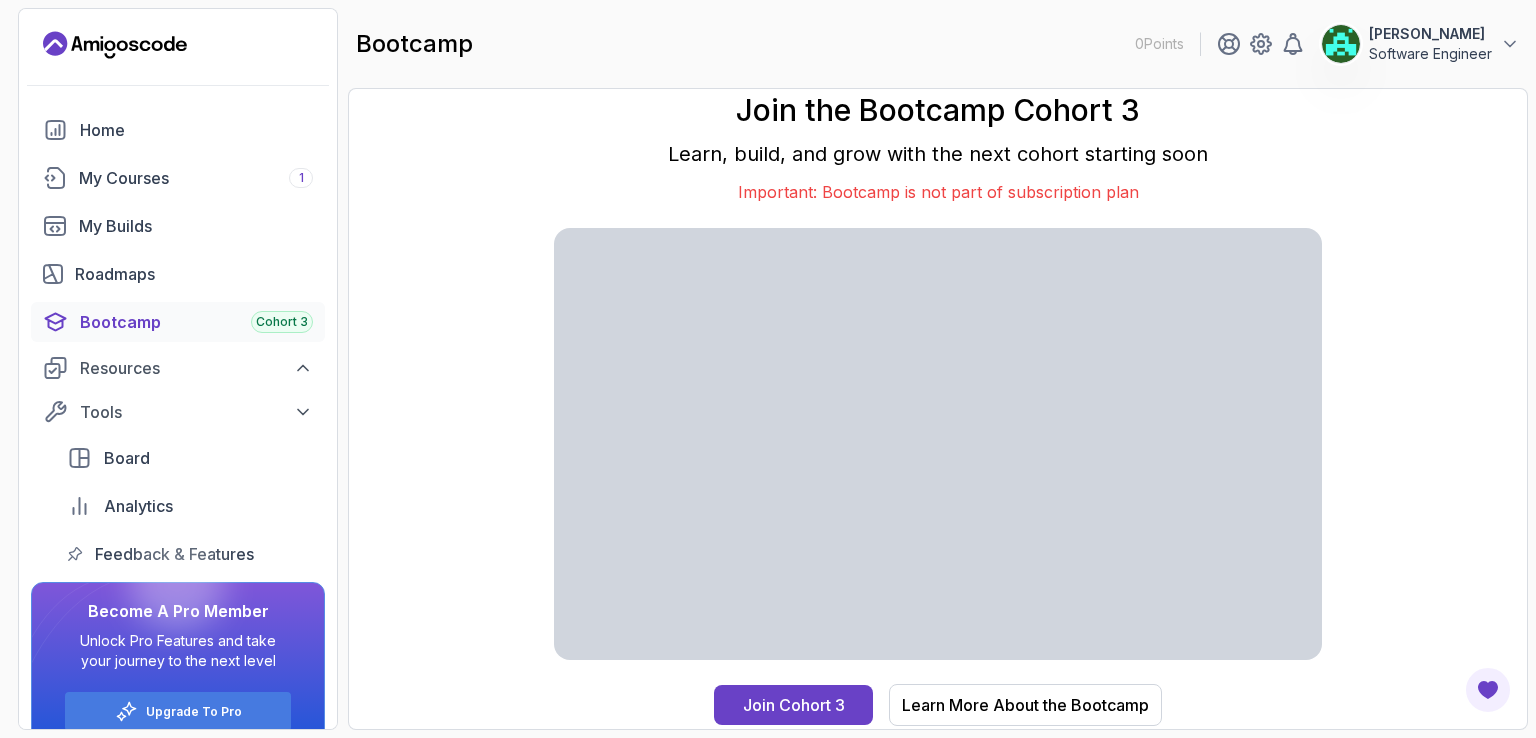 click on "0  Points [PERSON_NAME] Ram Rohit Software Engineer Home My Courses 1 My Builds Roadmaps Bootcamp Cohort 3 Resources Tools Board Analytics Feedback & Features Become A Pro Member Unlock Pro Features and take your journey to the next level Upgrade To Pro bootcamp   0  Points [PERSON_NAME] Ram Rohit Software Engineer Join the Bootcamp Cohort 3 Learn, build, and grow with the next cohort starting soon Important: Bootcamp is not part of subscription plan Join Cohort 3 Learn More About the Bootcamp" at bounding box center [768, 369] 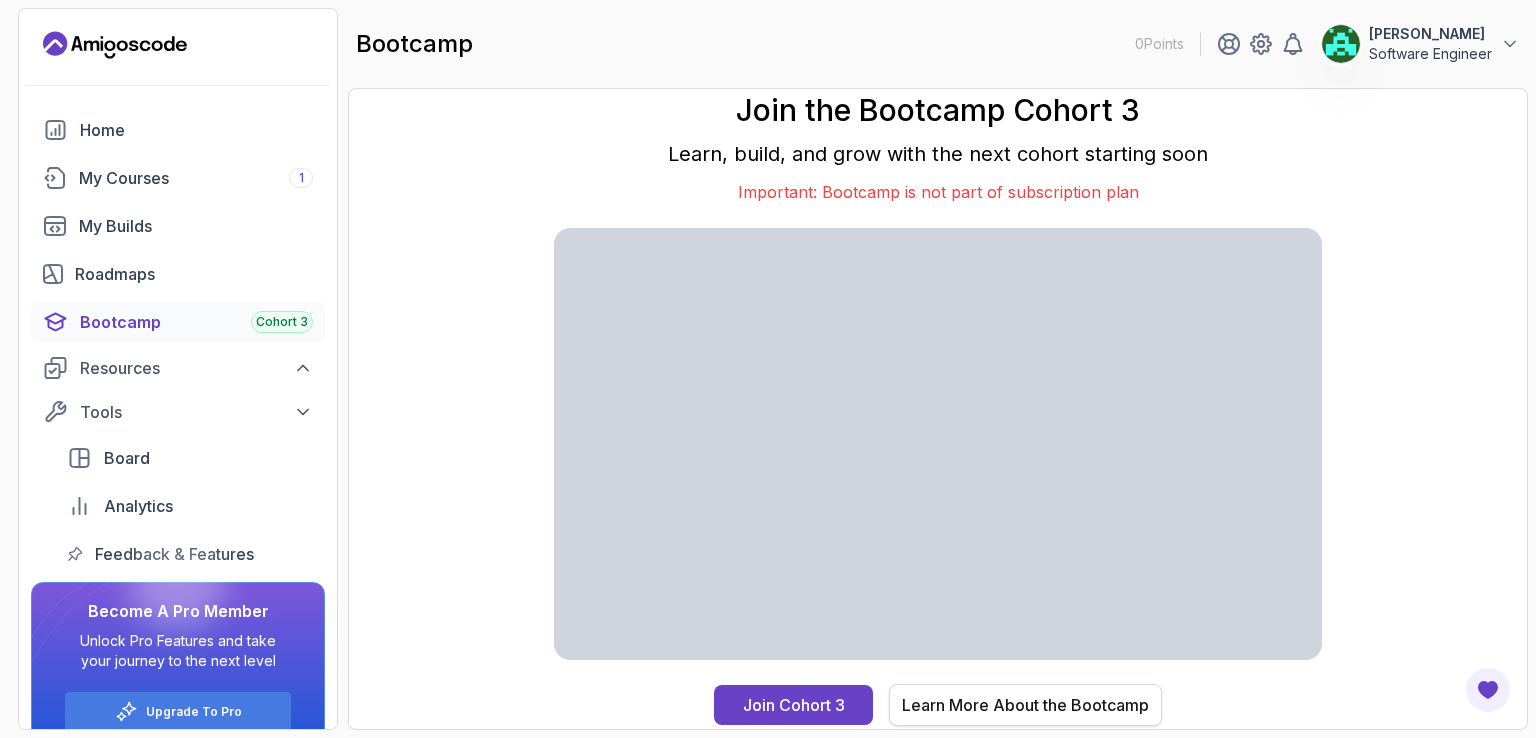 click on "Learn More About the Bootcamp" at bounding box center [1025, 705] 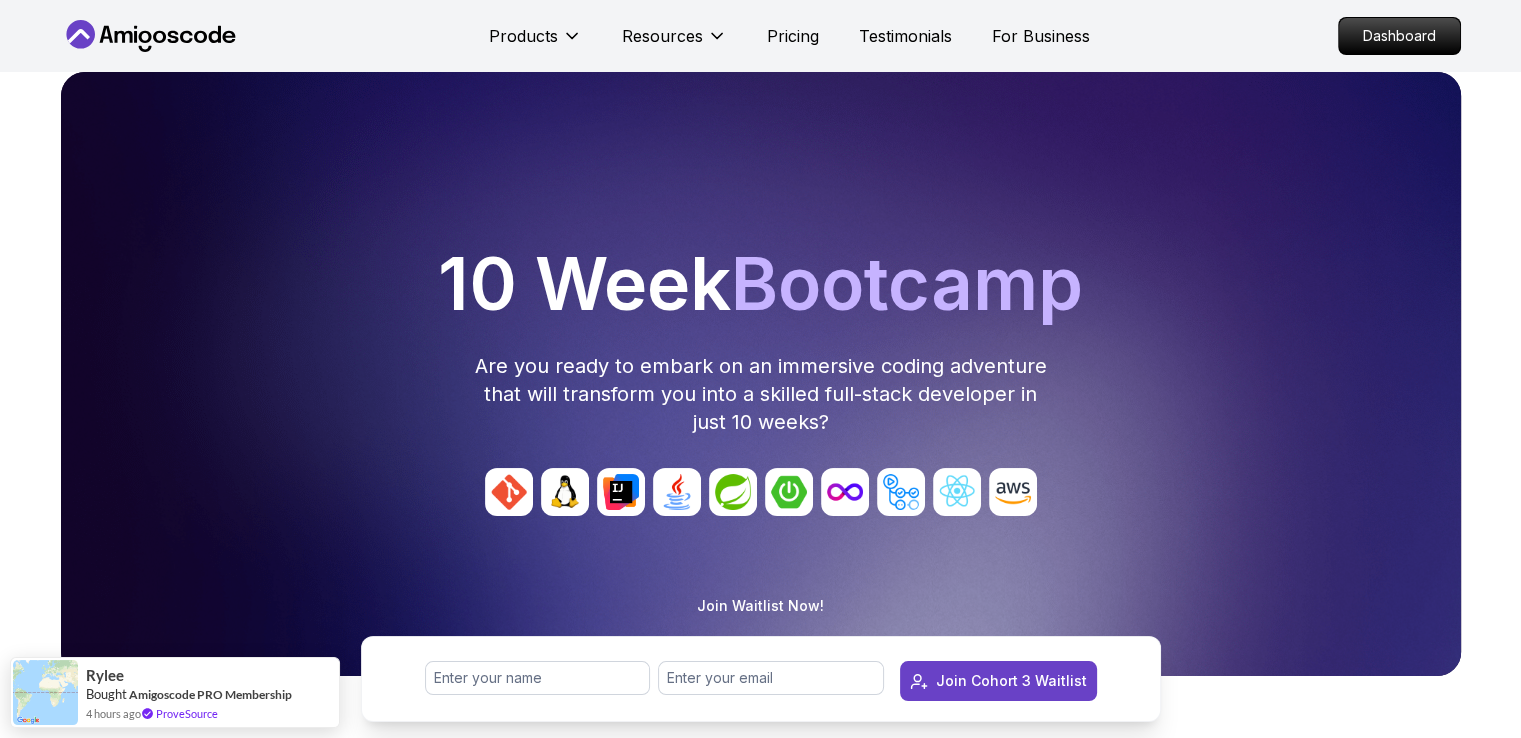 drag, startPoint x: 1511, startPoint y: 35, endPoint x: 1513, endPoint y: 60, distance: 25.079872 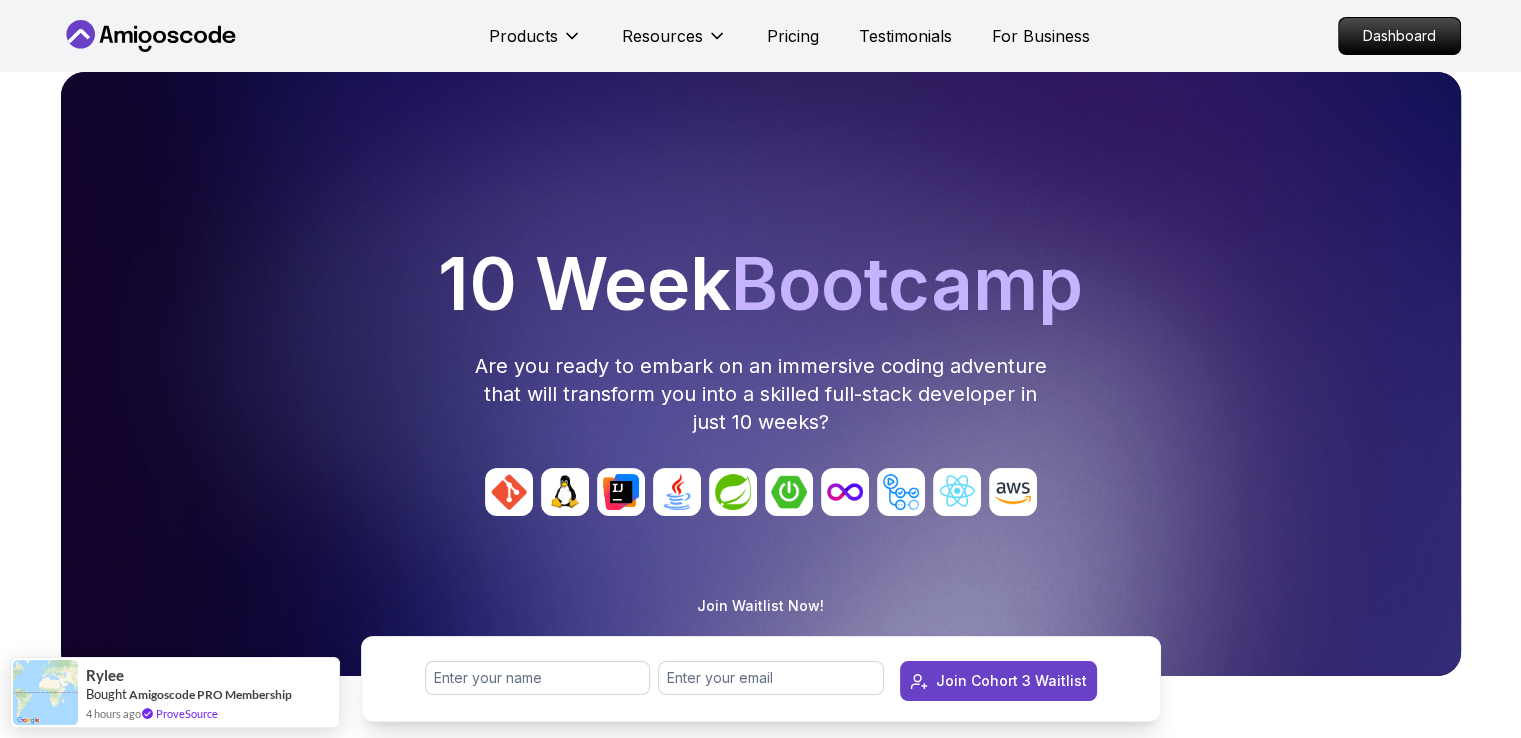 click on "Products Resources Pricing Testimonials For Business Dashboard" at bounding box center [760, 36] 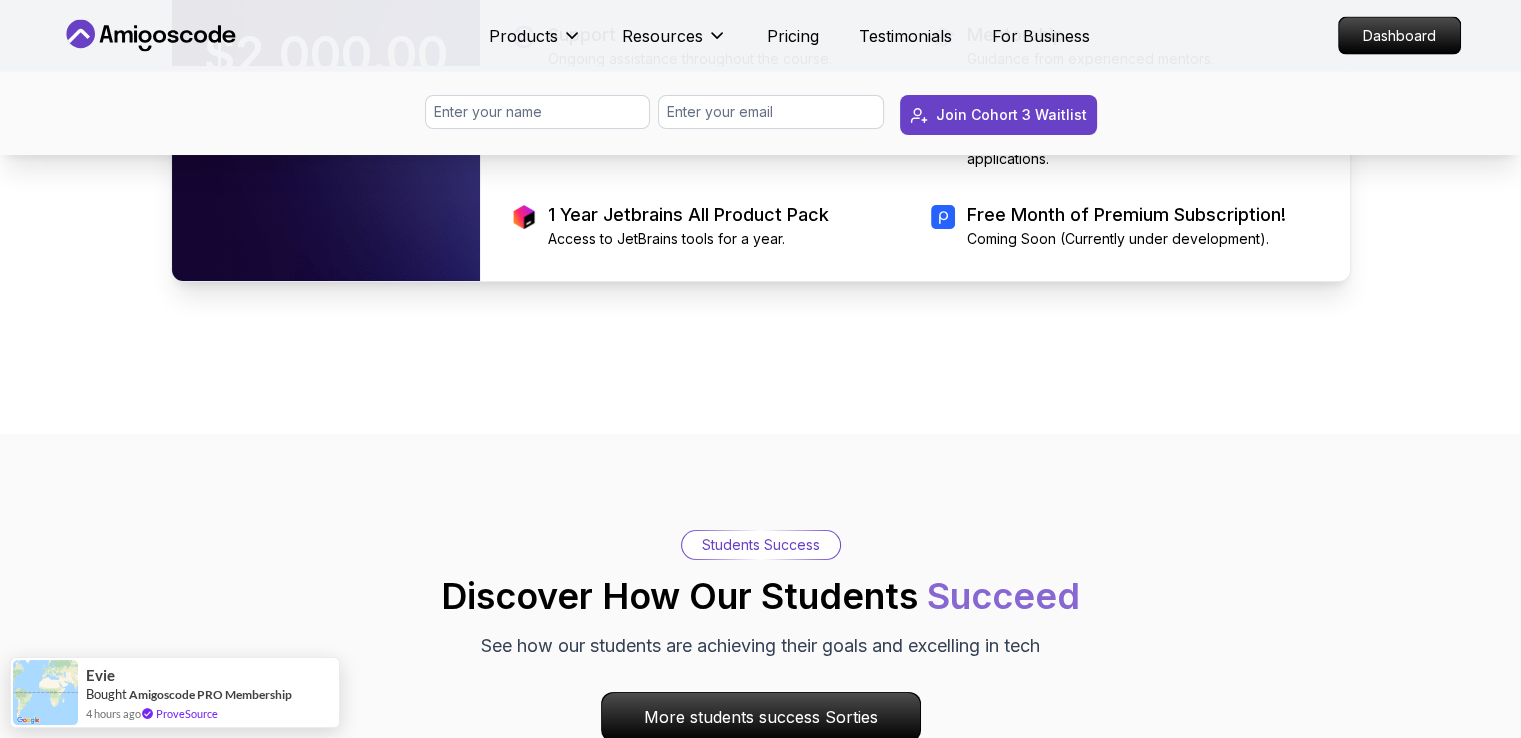 scroll, scrollTop: 4379, scrollLeft: 0, axis: vertical 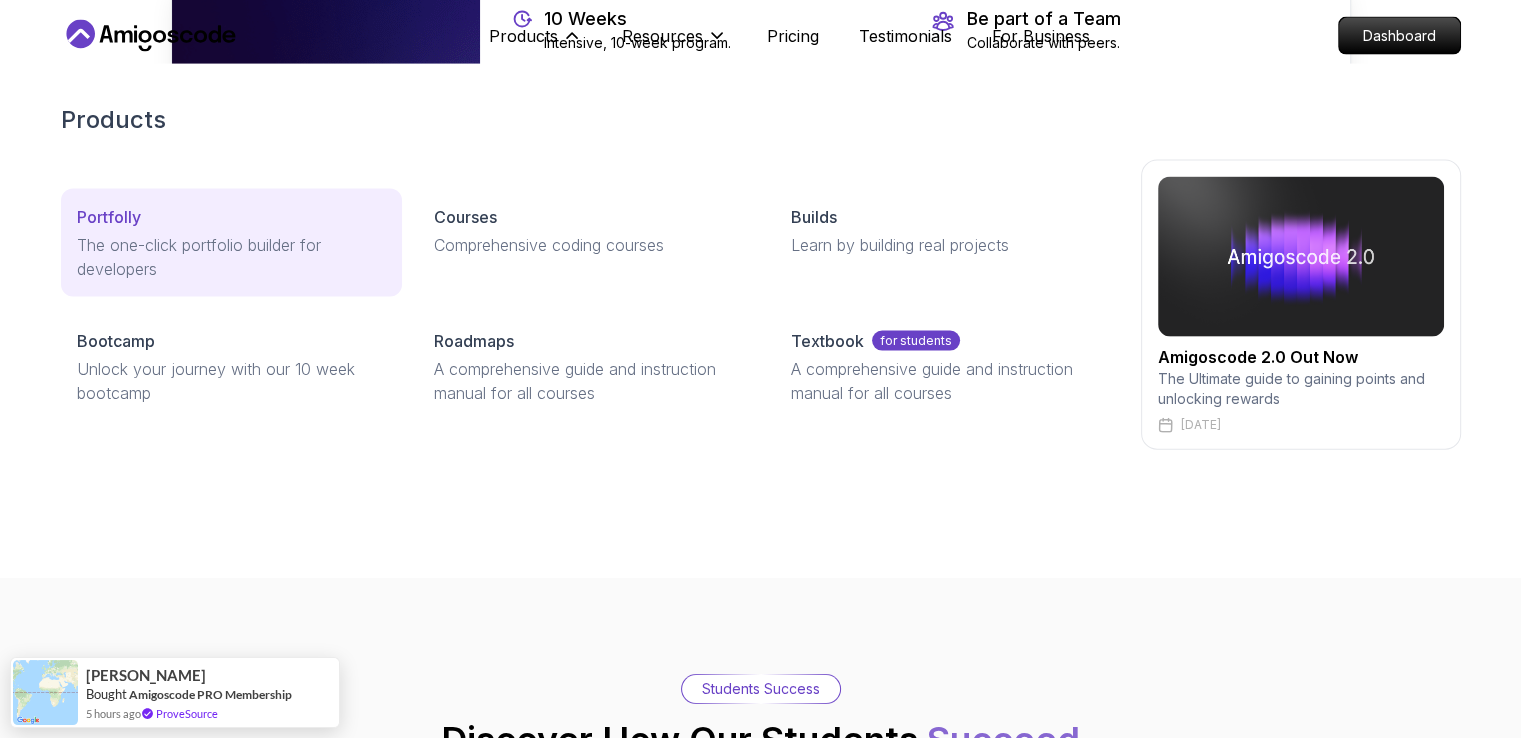 click on "The one-click portfolio builder for developers" at bounding box center [231, 257] 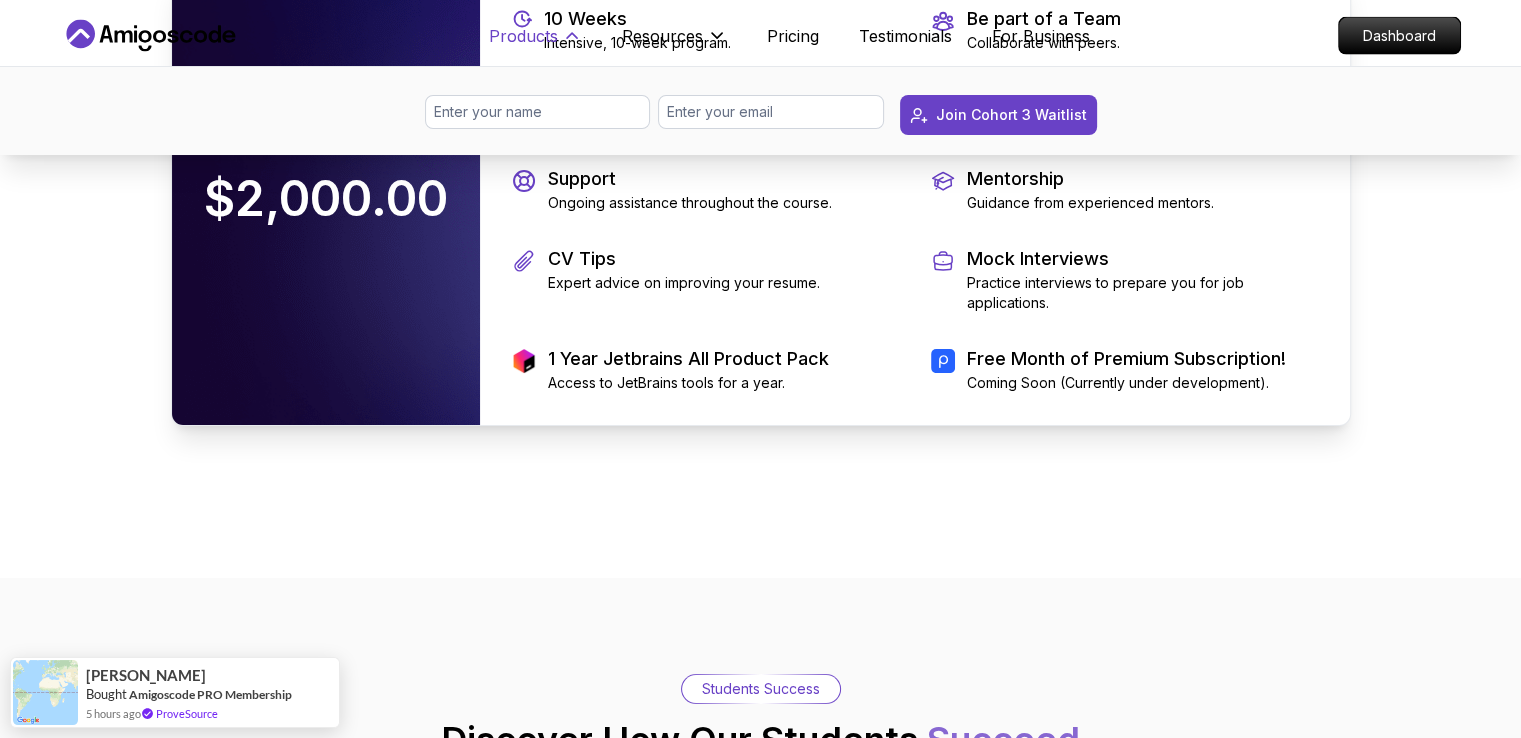 click on "Products" at bounding box center [523, 36] 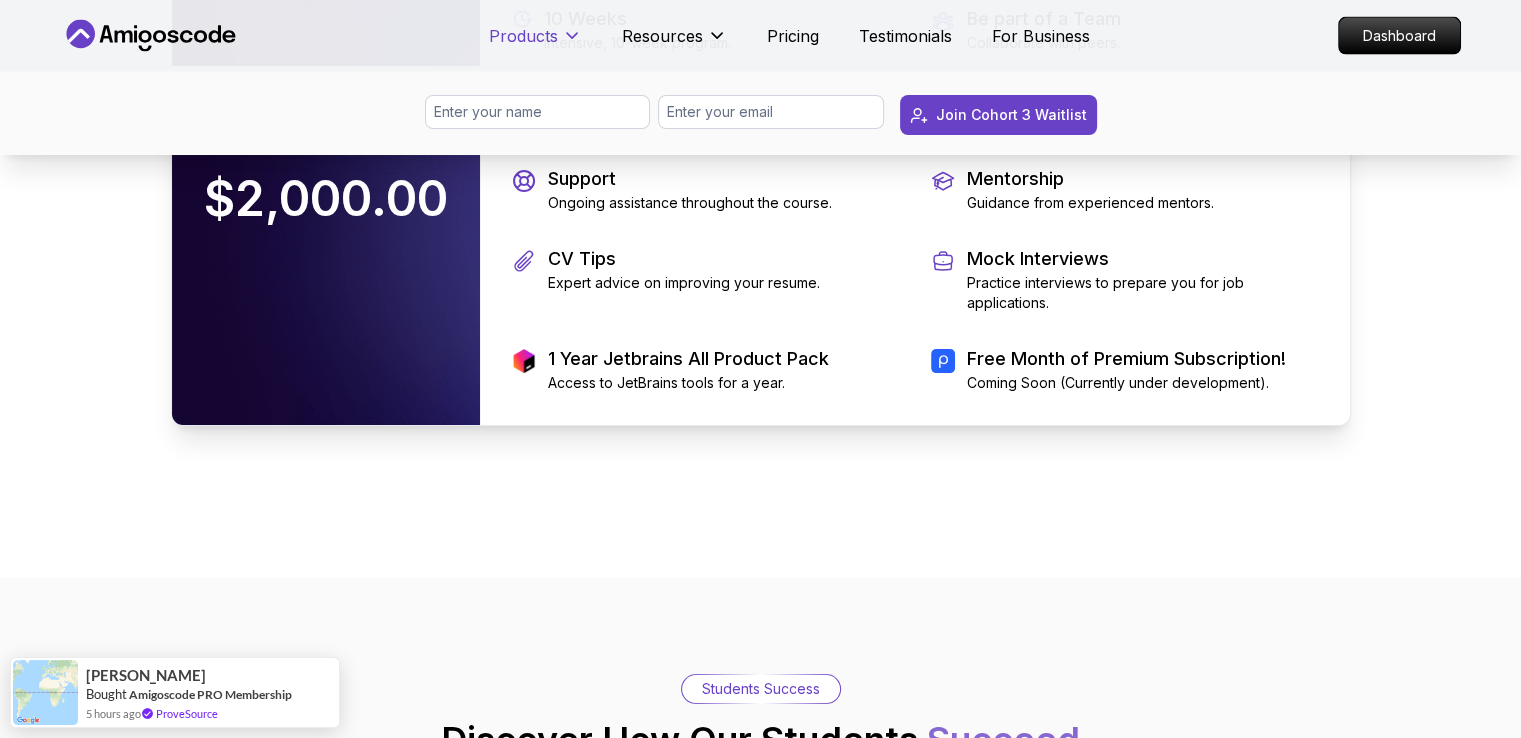 click on "Products" at bounding box center [523, 36] 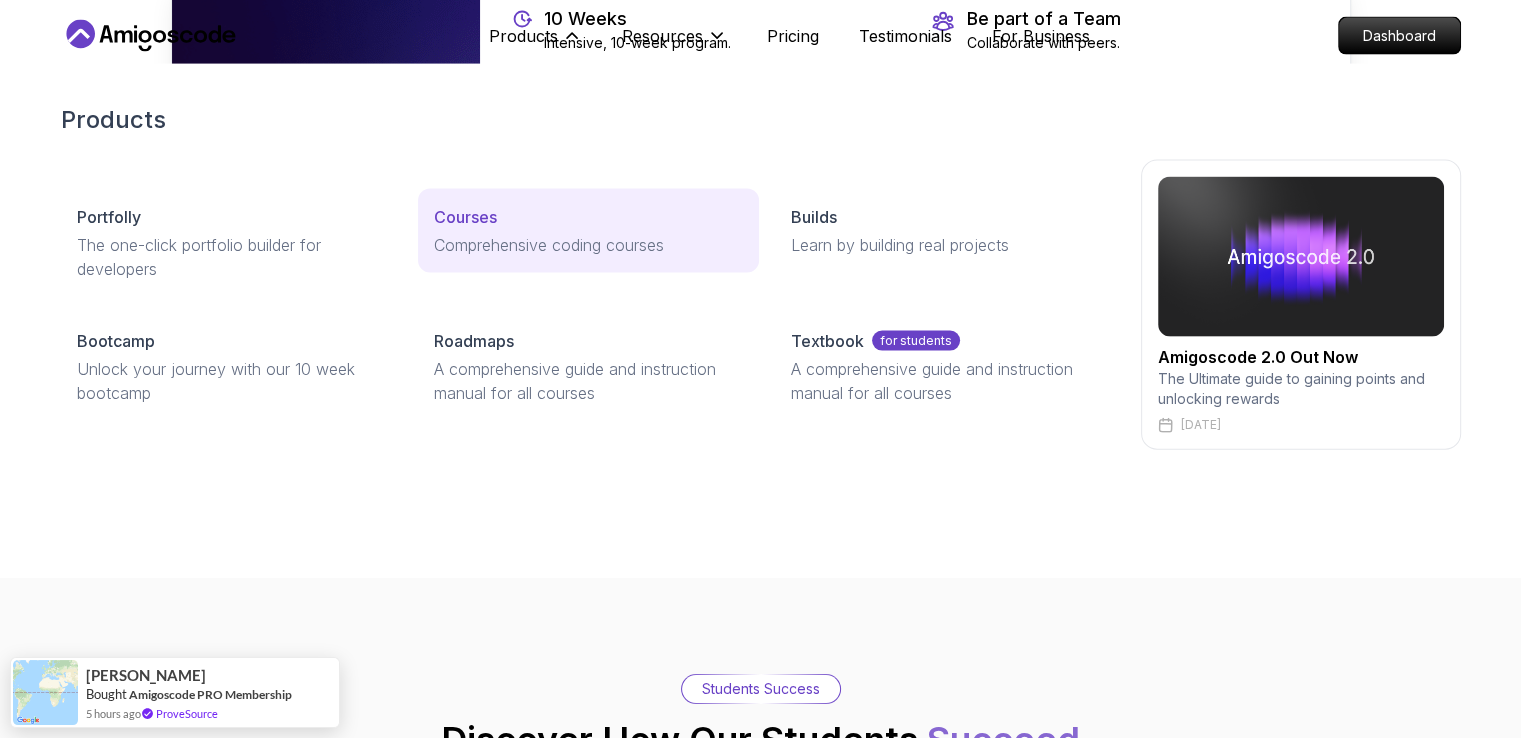 click on "Courses" at bounding box center [588, 217] 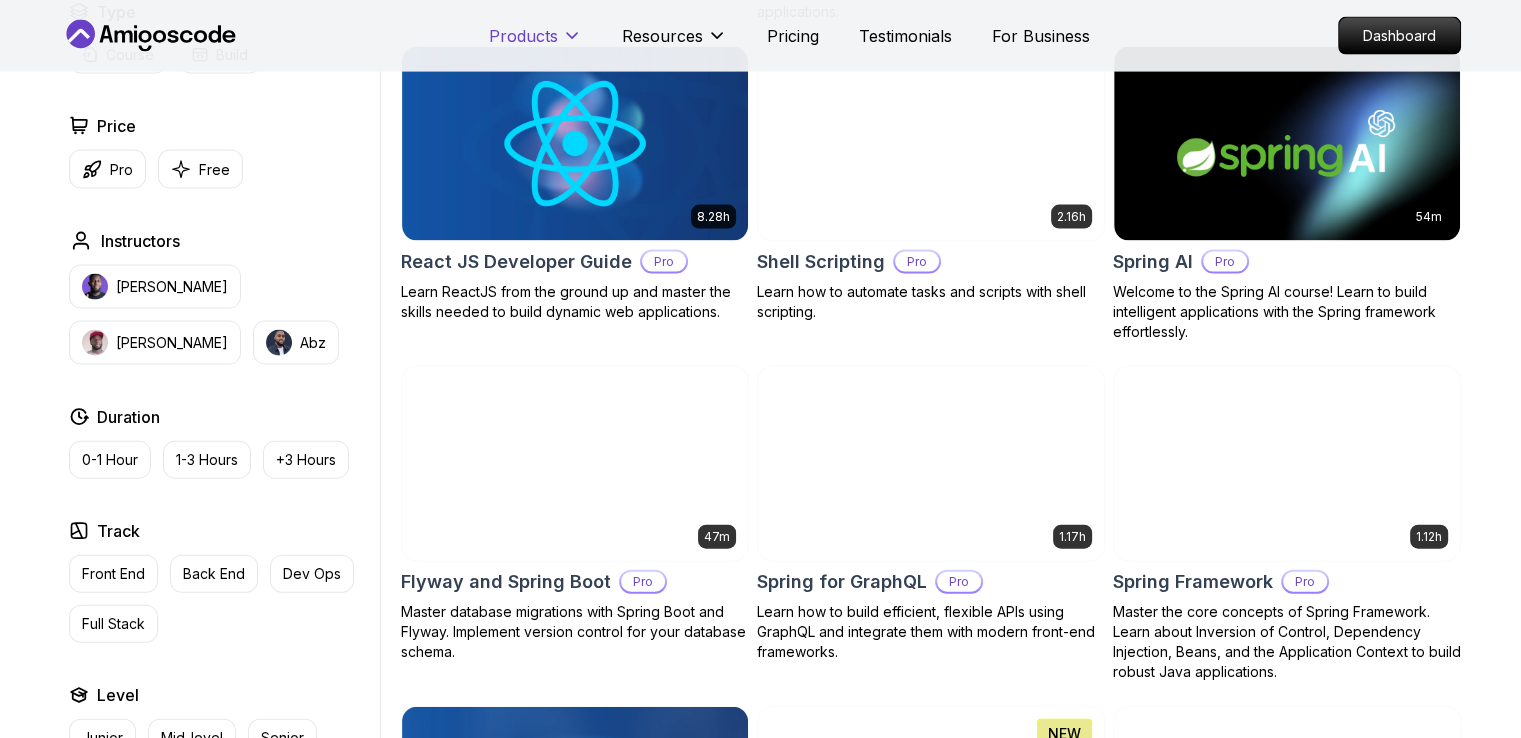 scroll, scrollTop: 0, scrollLeft: 0, axis: both 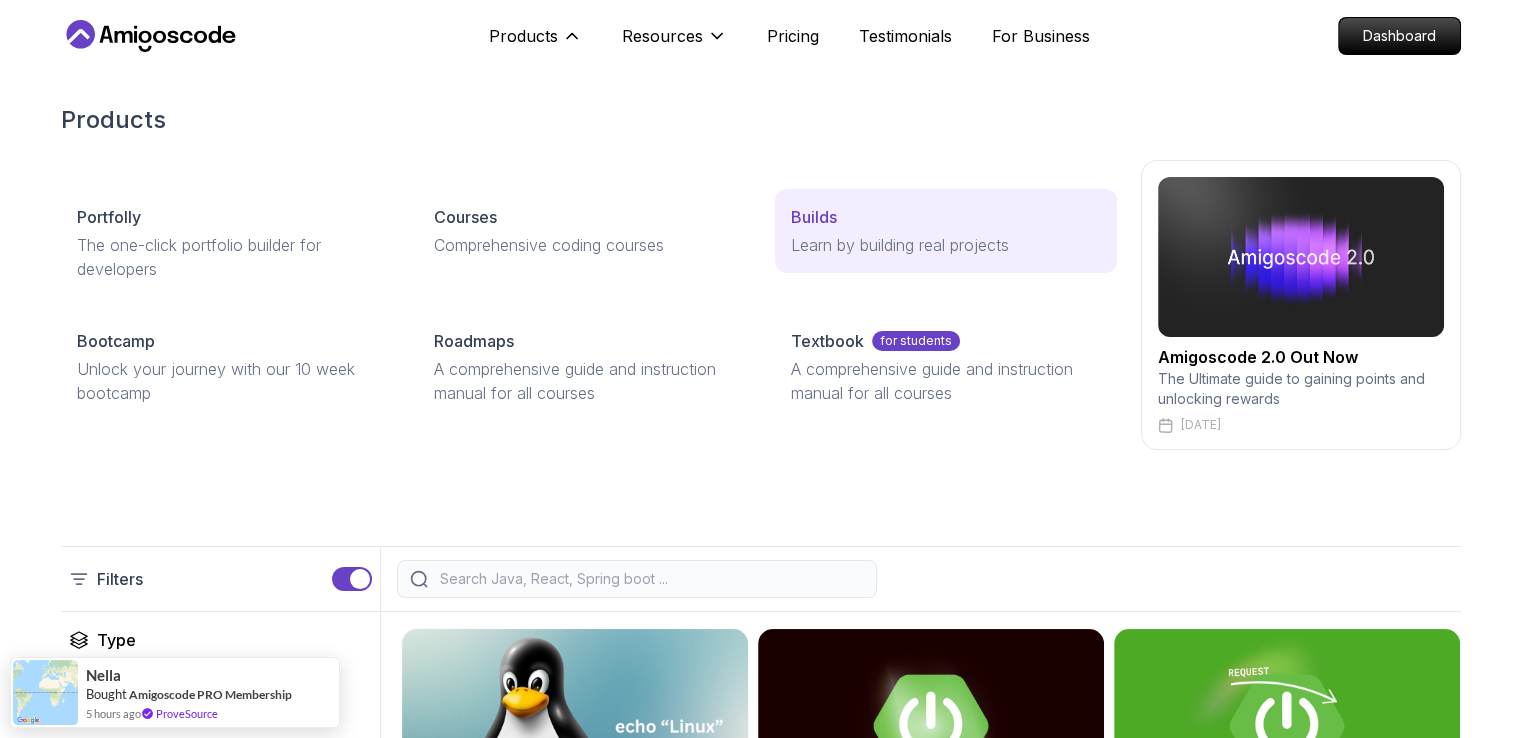 click on "Builds" at bounding box center (814, 217) 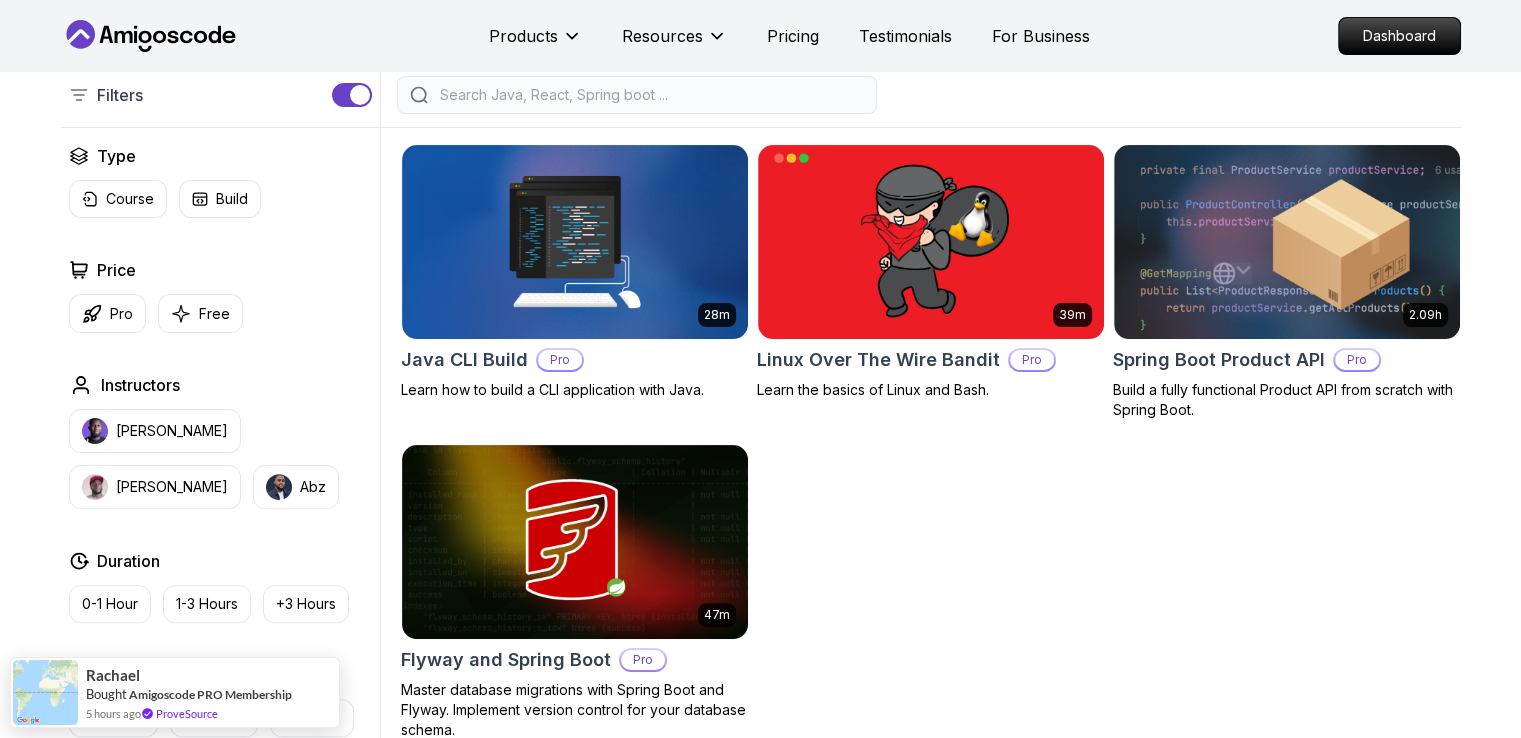 scroll, scrollTop: 369, scrollLeft: 0, axis: vertical 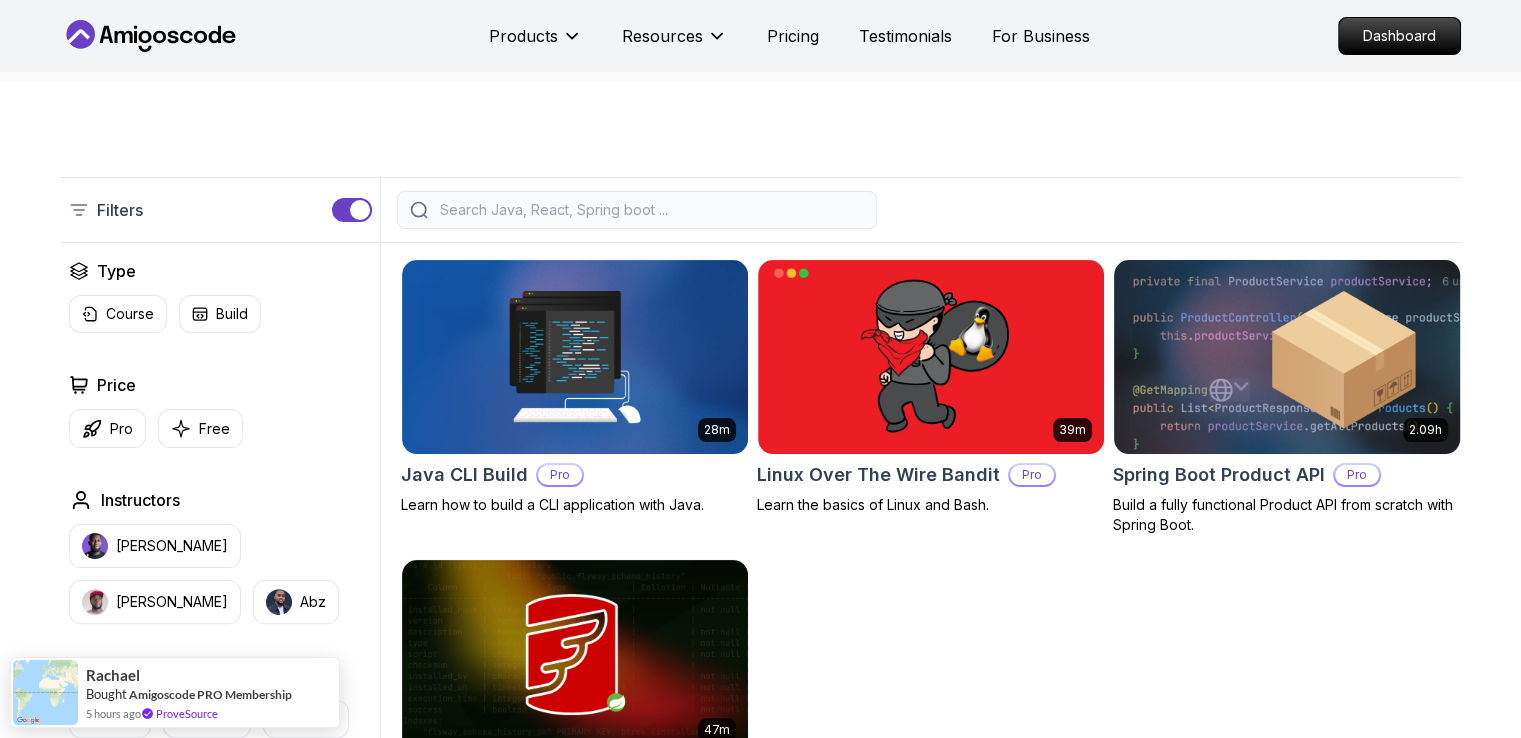 click at bounding box center [1286, 356] 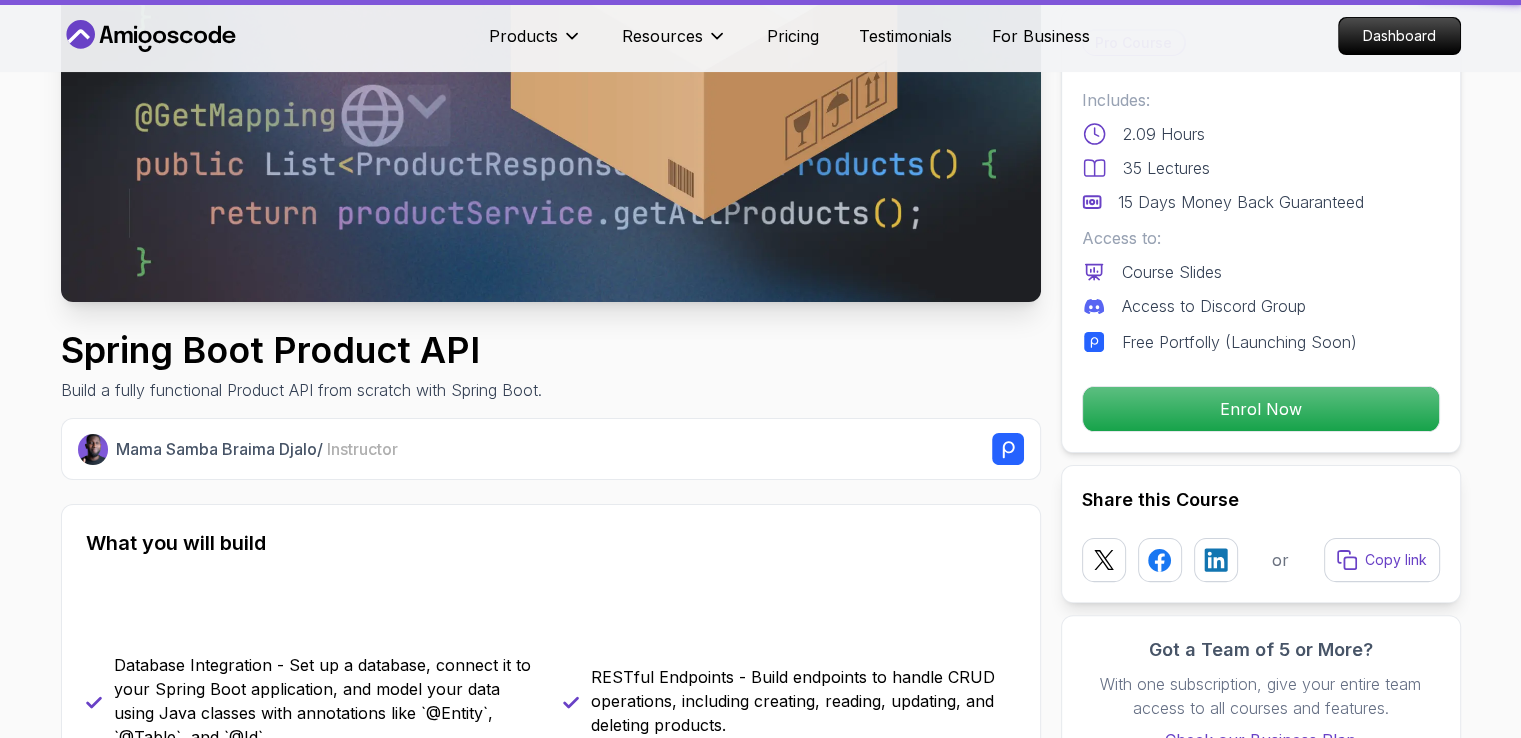 scroll, scrollTop: 0, scrollLeft: 0, axis: both 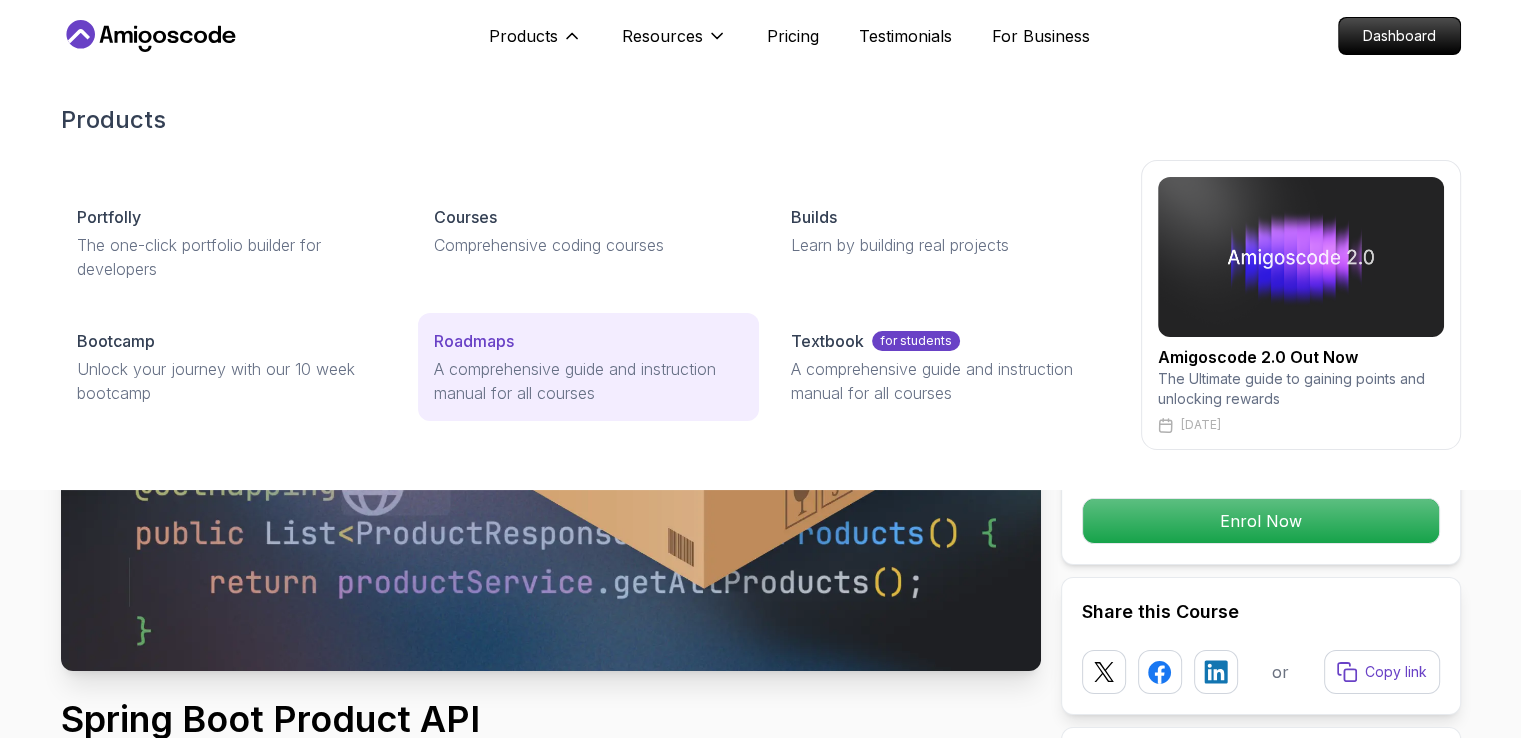 click on "Roadmaps A comprehensive guide and instruction manual for all courses" at bounding box center [588, 367] 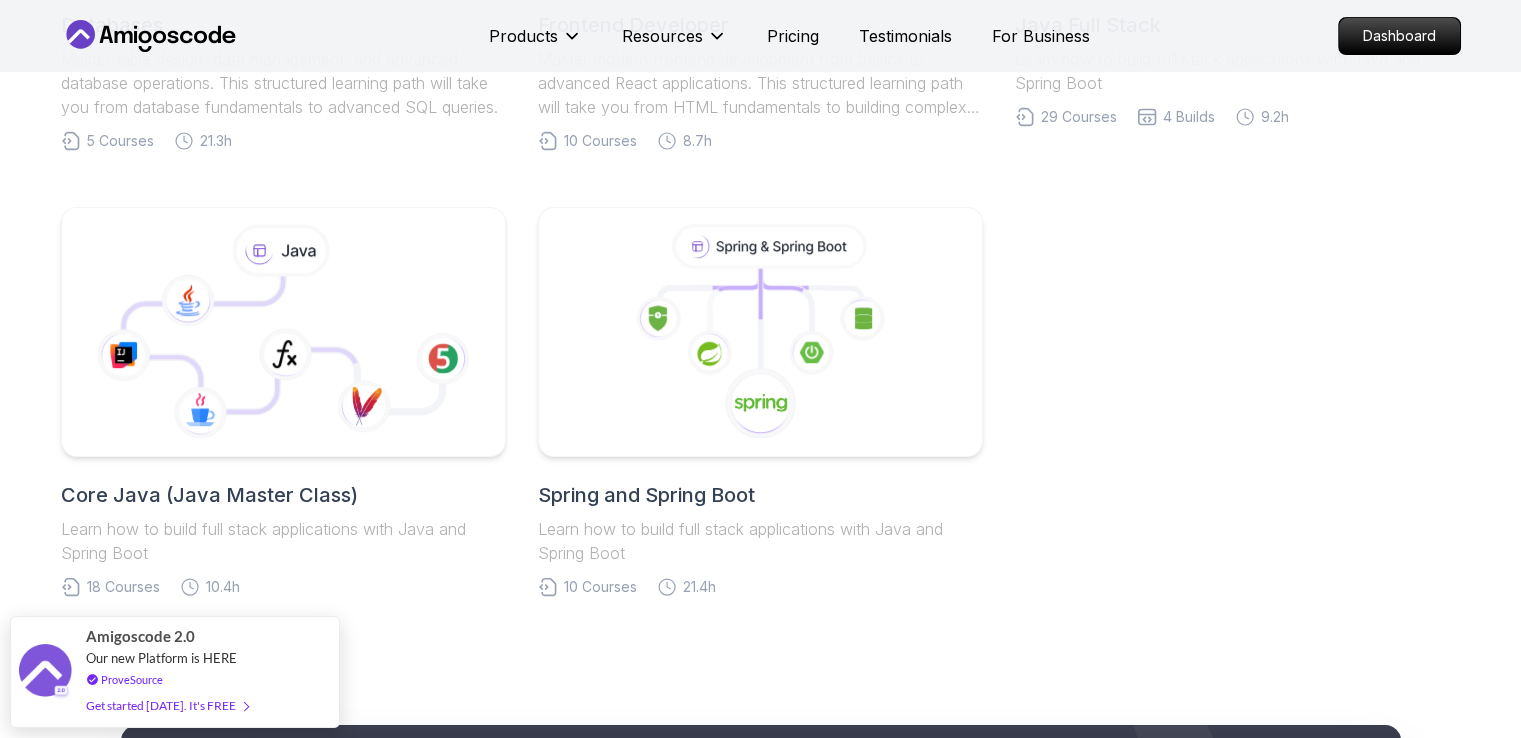 scroll, scrollTop: 0, scrollLeft: 0, axis: both 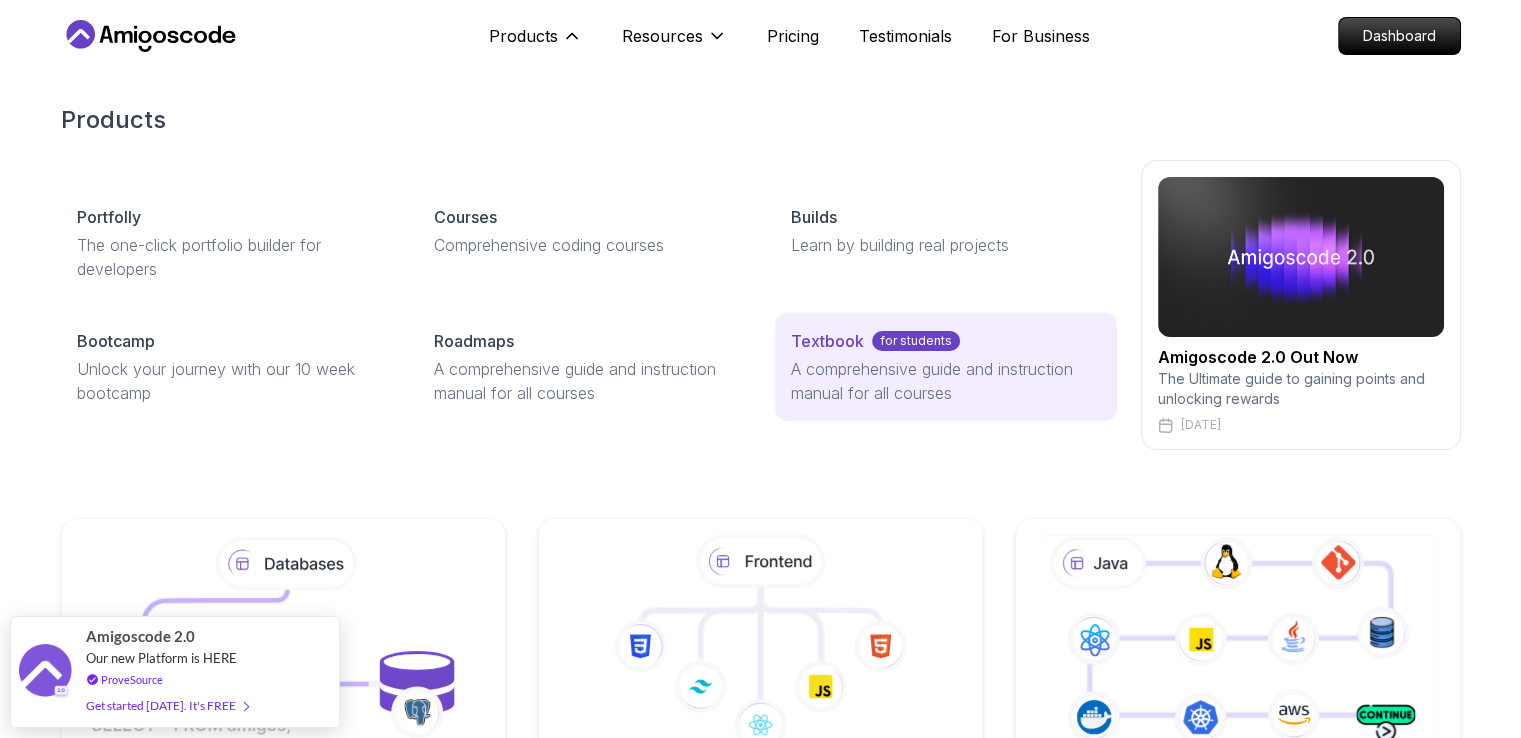 click on "A comprehensive guide and instruction manual for all courses" at bounding box center [945, 381] 